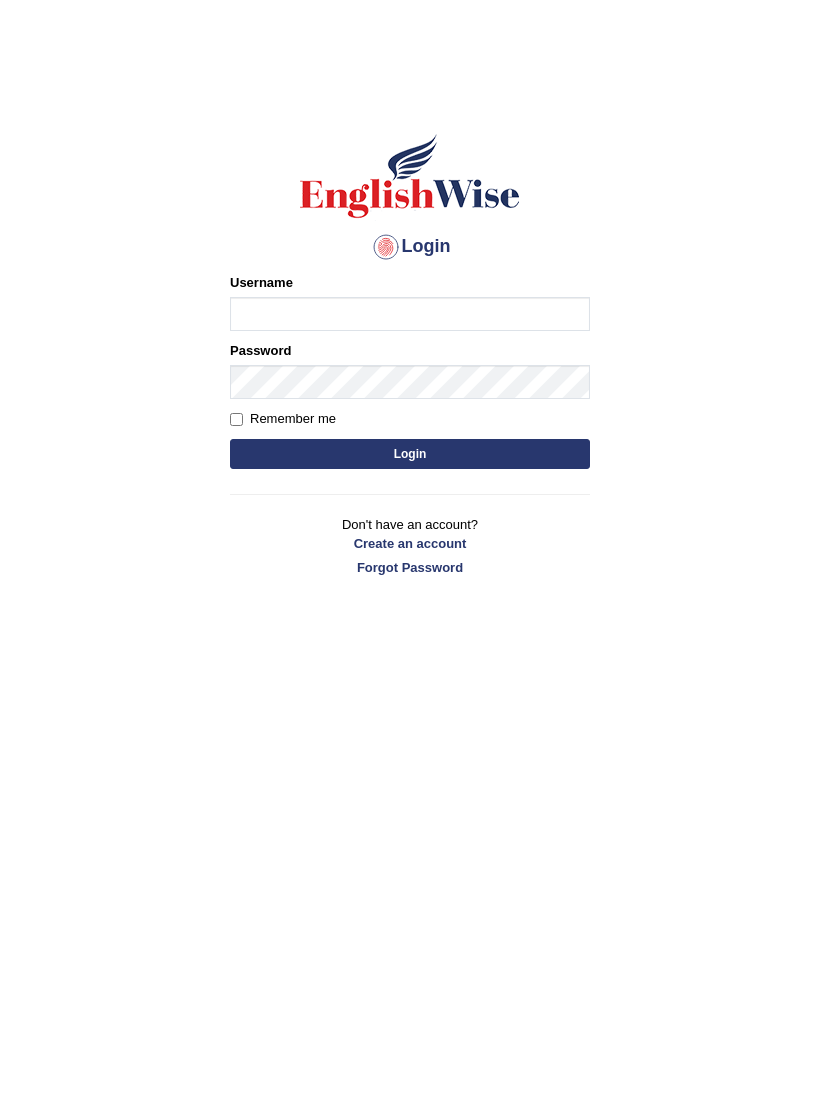 scroll, scrollTop: 0, scrollLeft: 0, axis: both 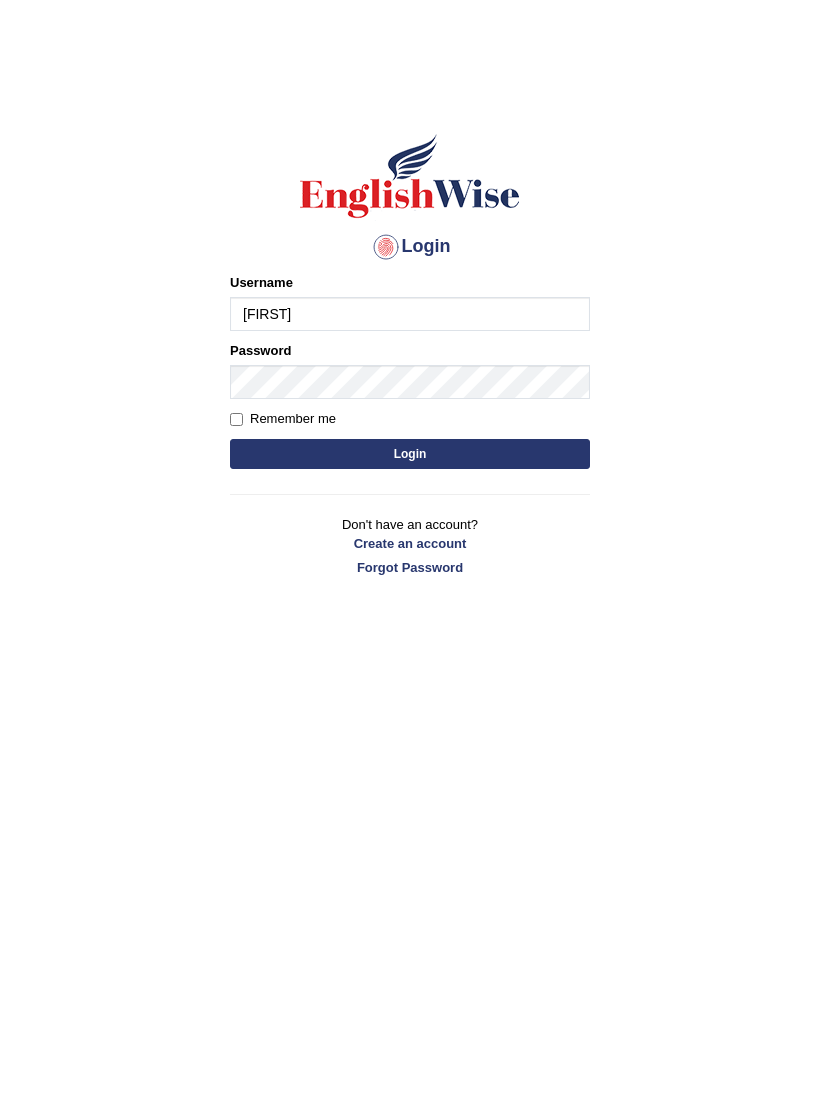 type on "Ivona" 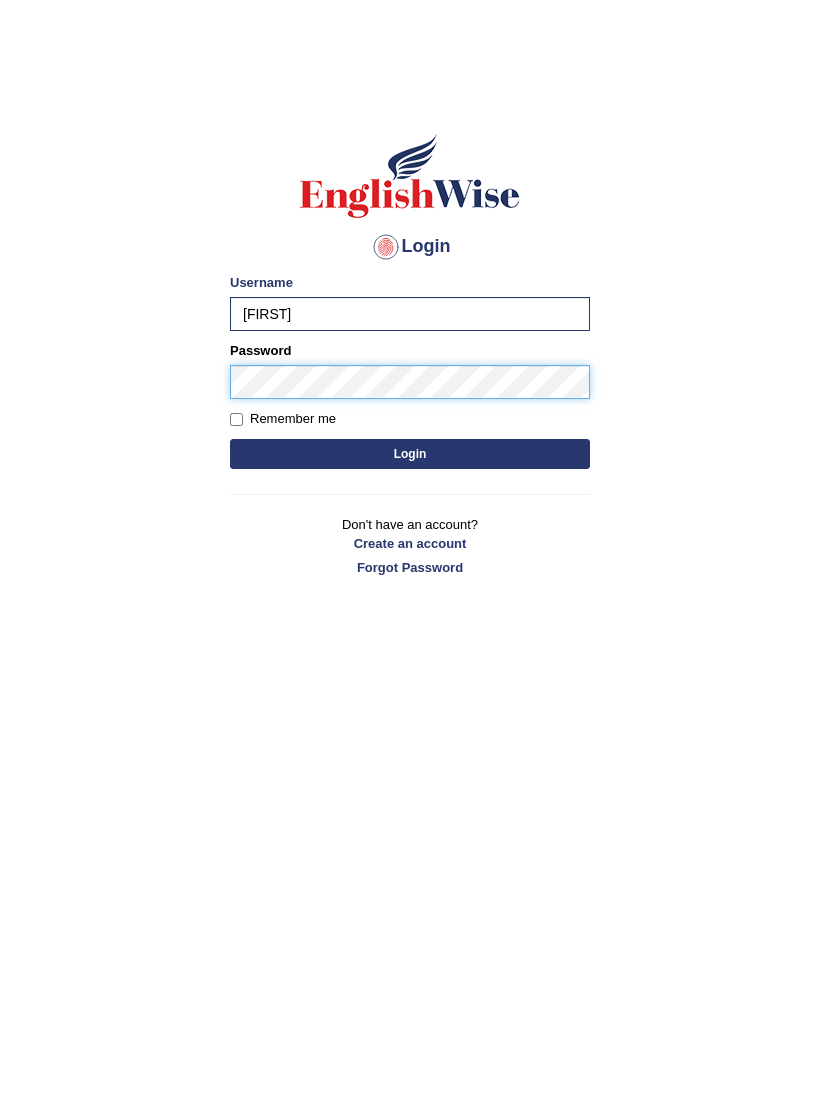 click on "Login" at bounding box center (410, 454) 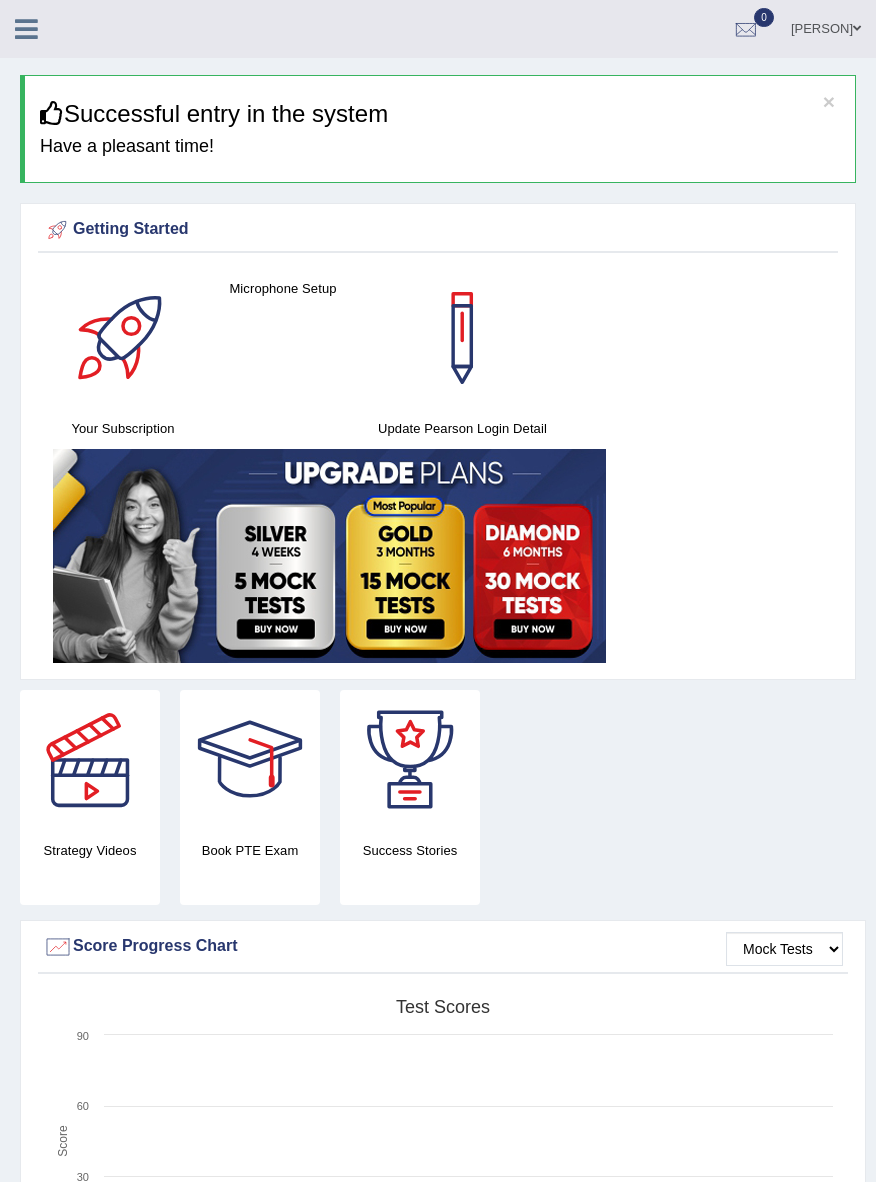 scroll, scrollTop: 5, scrollLeft: 0, axis: vertical 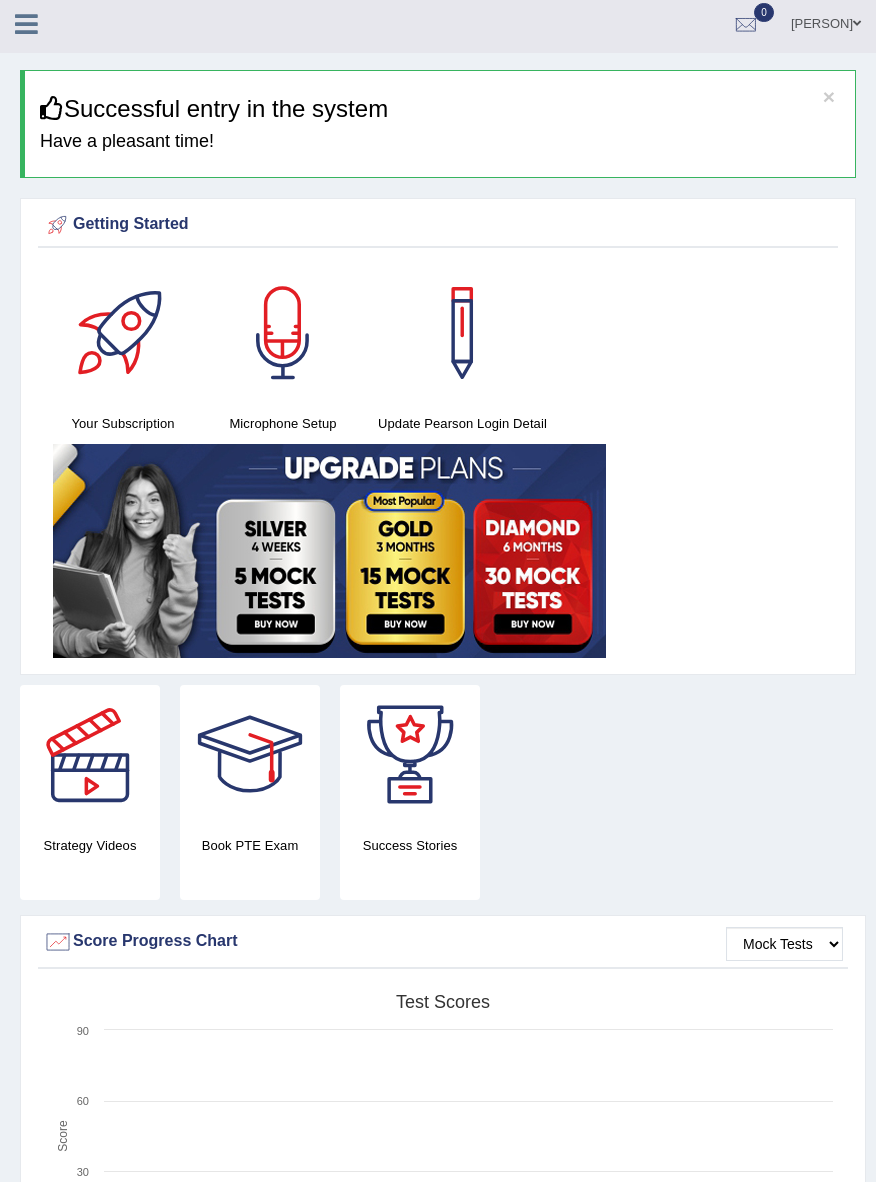 click at bounding box center [26, 24] 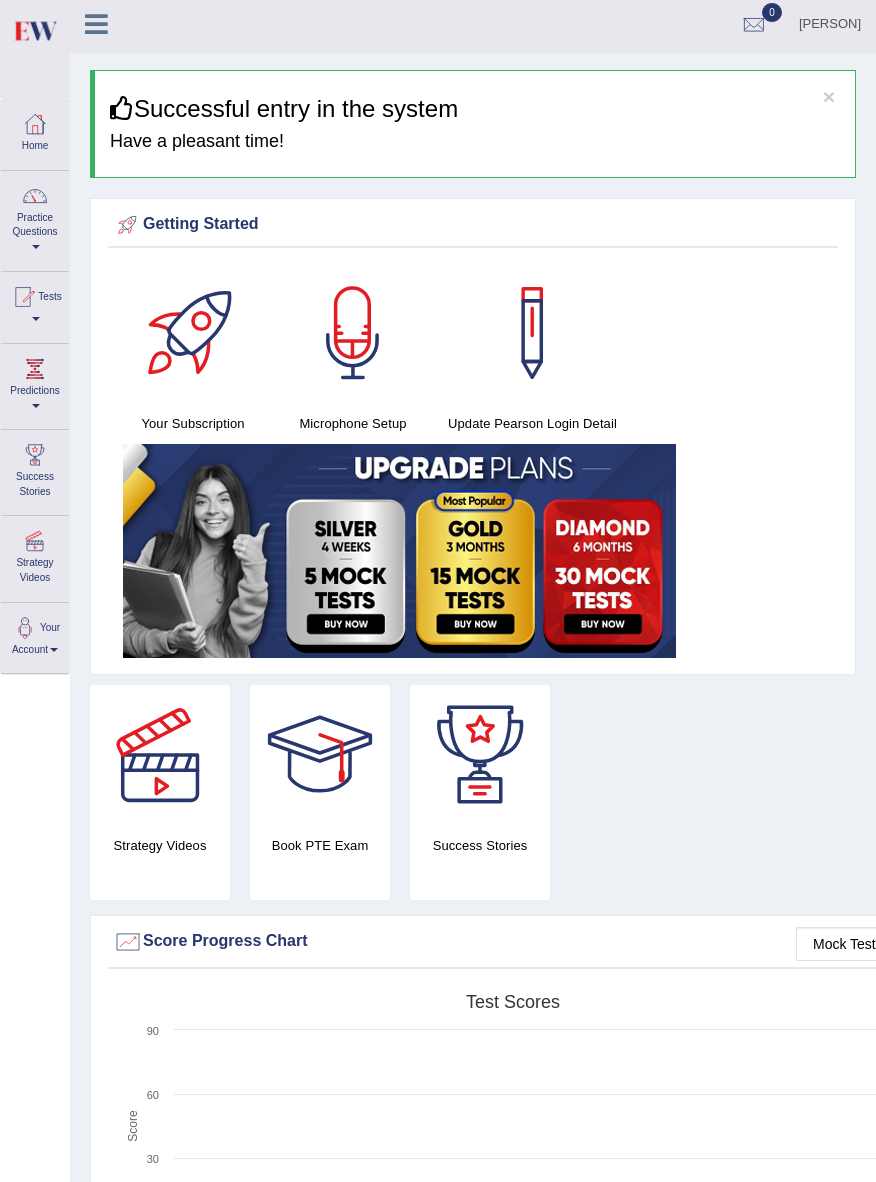 click on "Practice Questions" at bounding box center [35, 218] 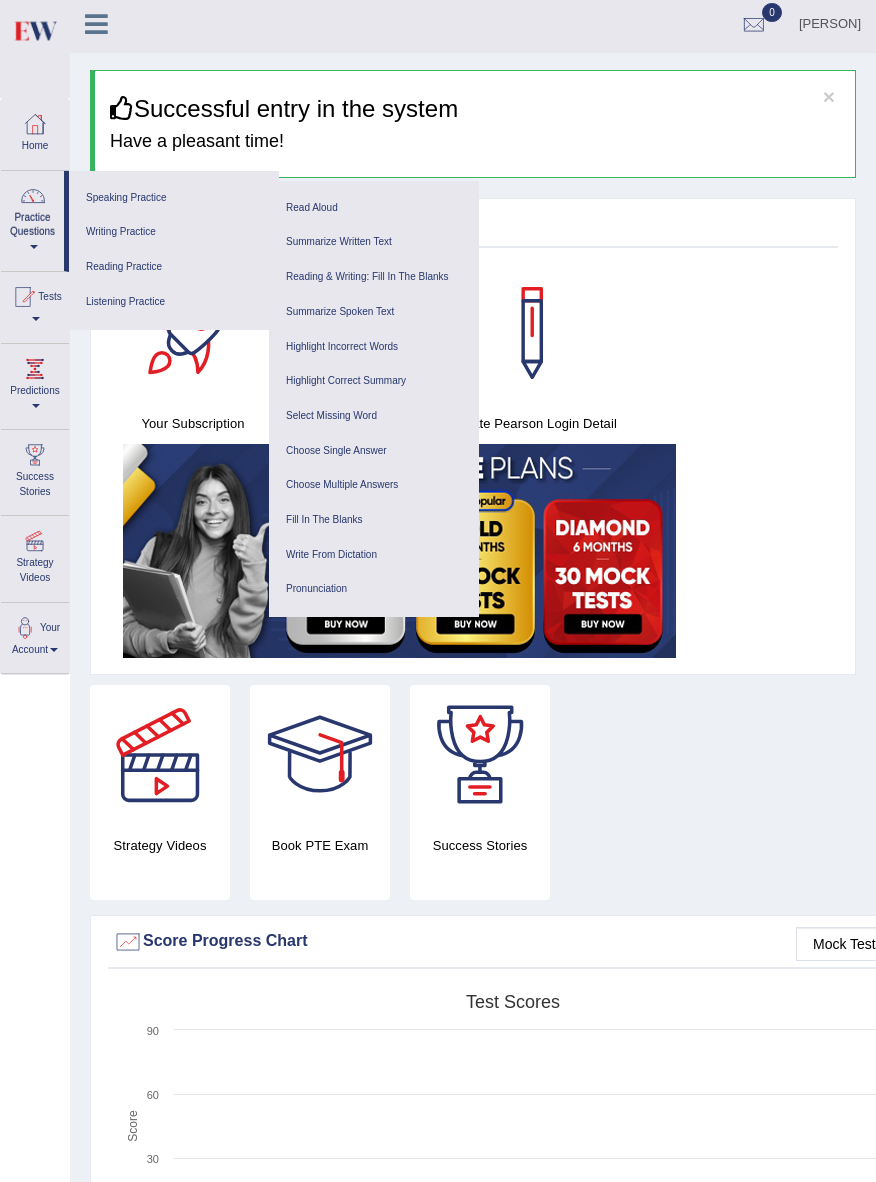 click on "Write From Dictation" at bounding box center [374, 555] 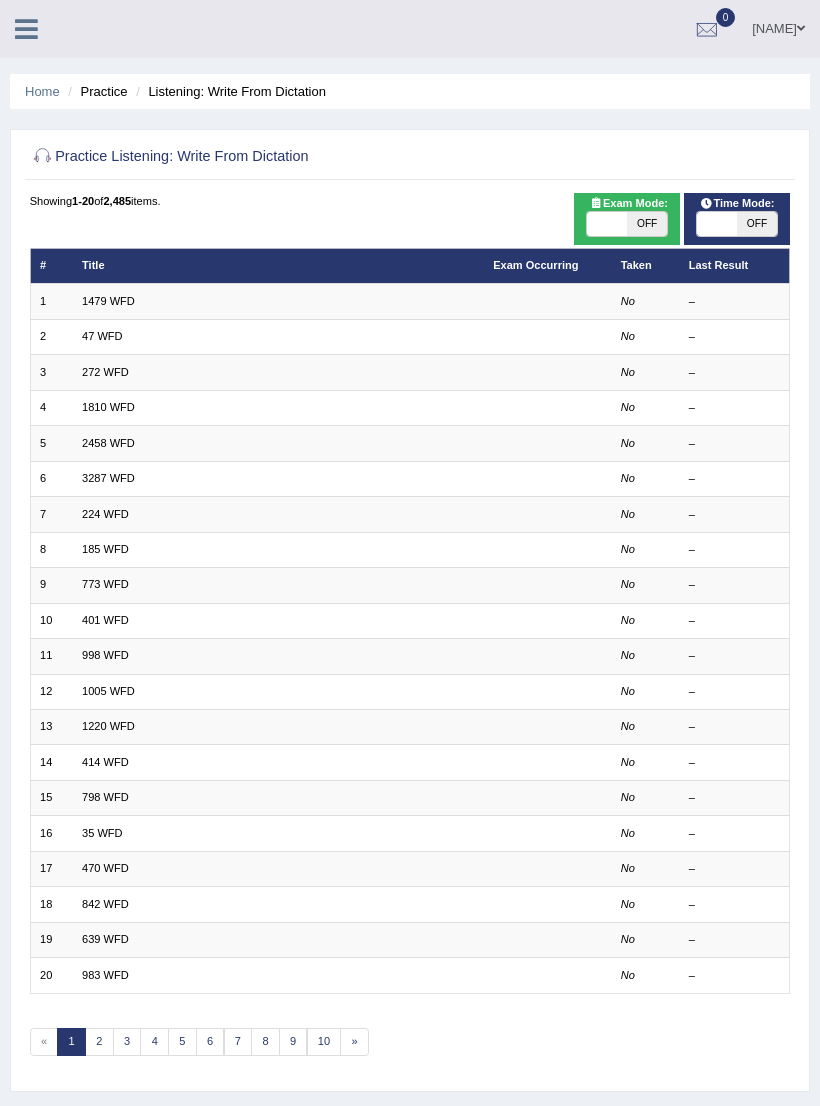 scroll, scrollTop: 0, scrollLeft: 0, axis: both 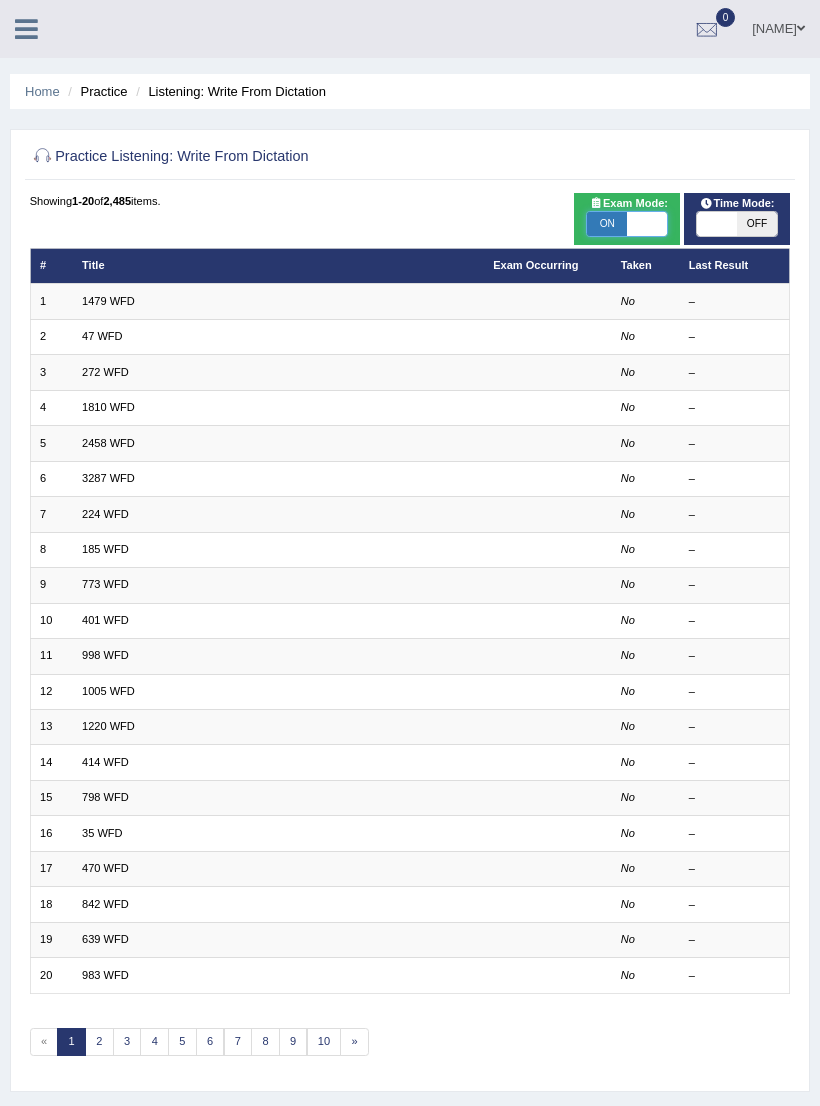 checkbox on "true" 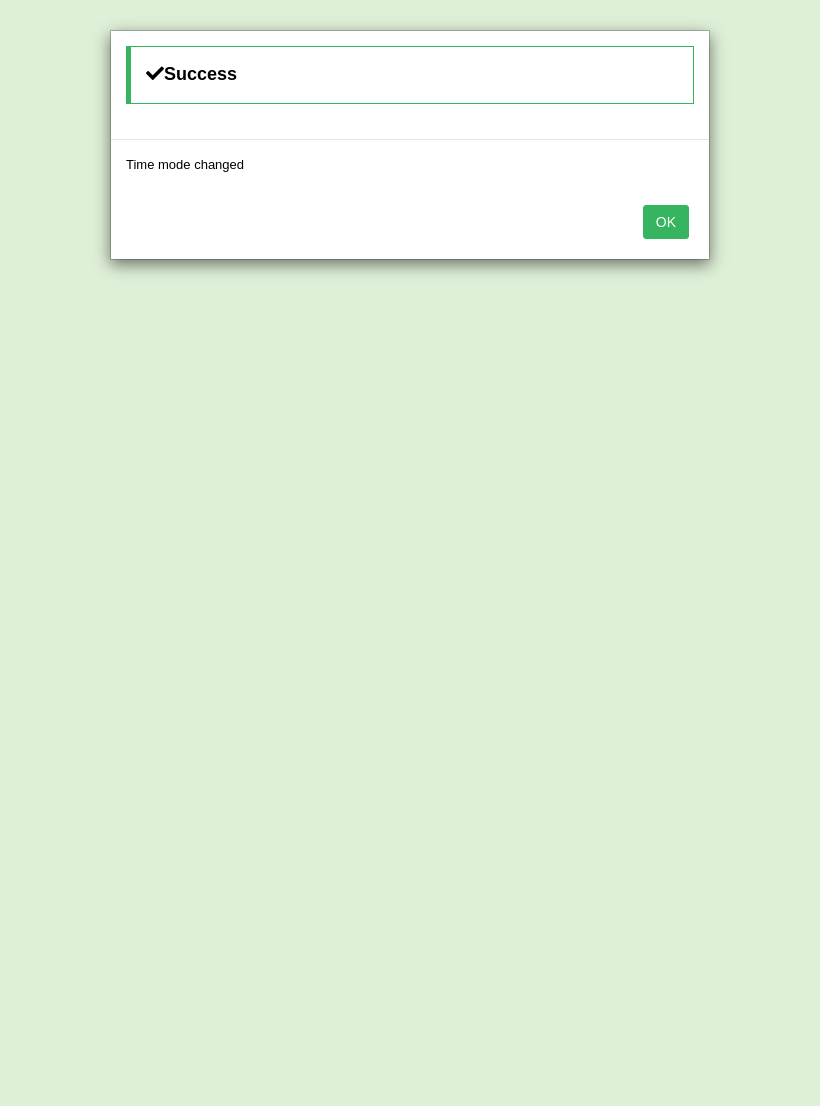 click on "OK" at bounding box center (666, 222) 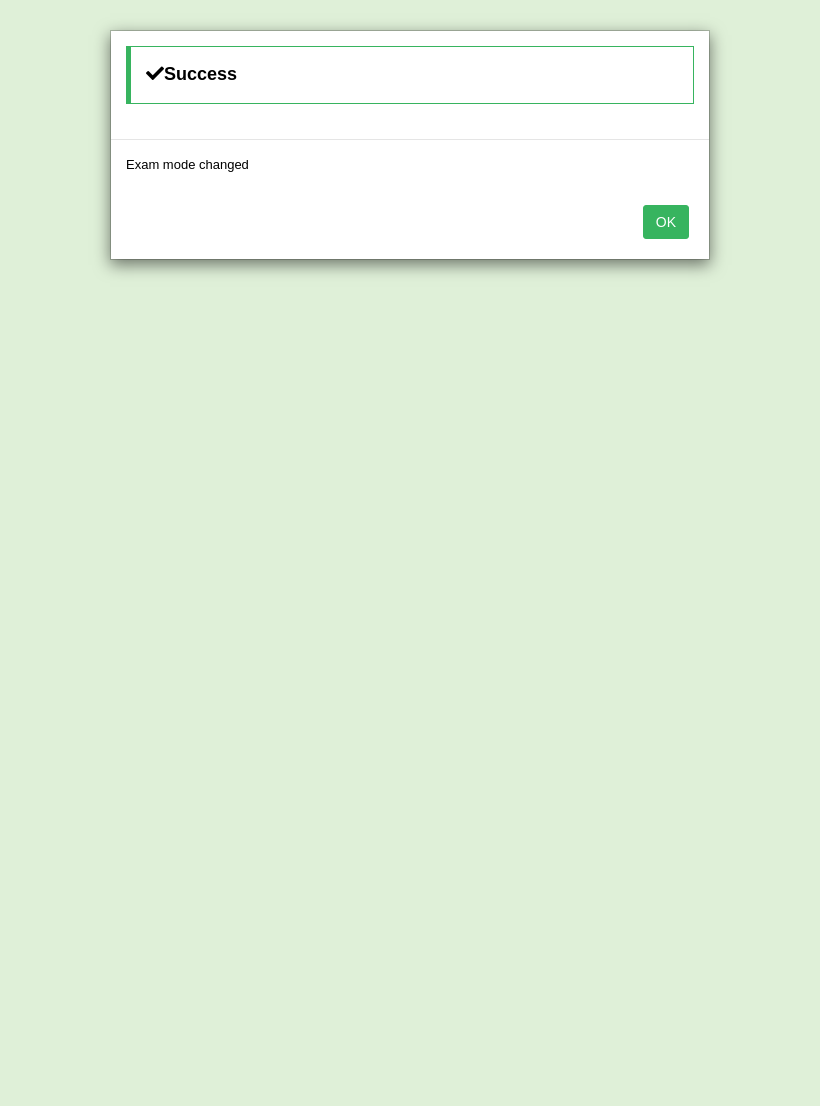 click on "OK" at bounding box center [666, 222] 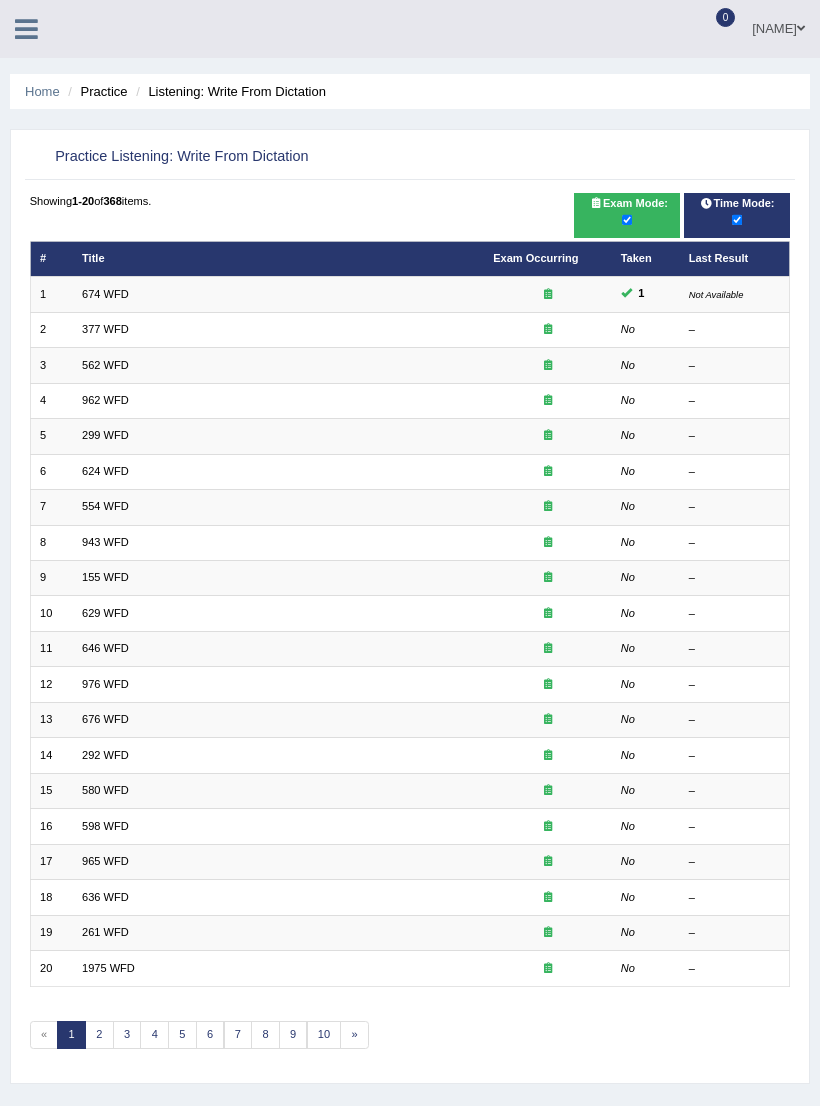 scroll, scrollTop: 0, scrollLeft: 0, axis: both 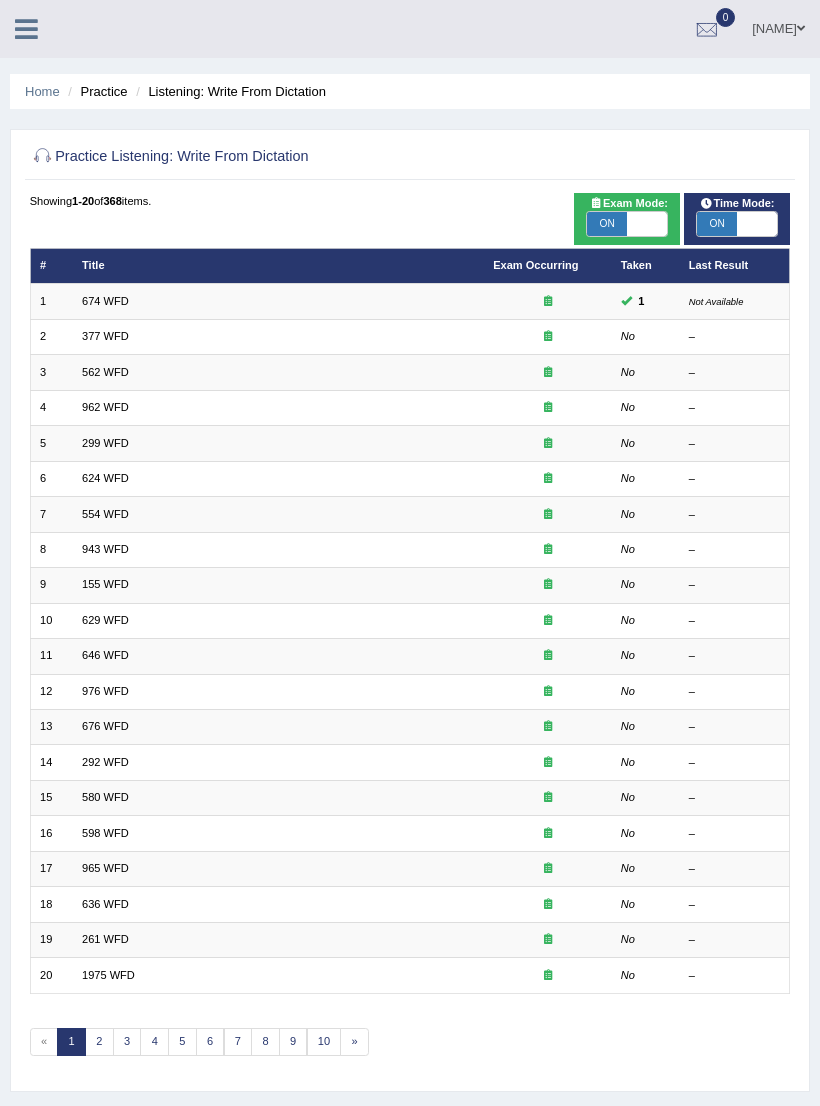 click on "377 WFD" at bounding box center [105, 336] 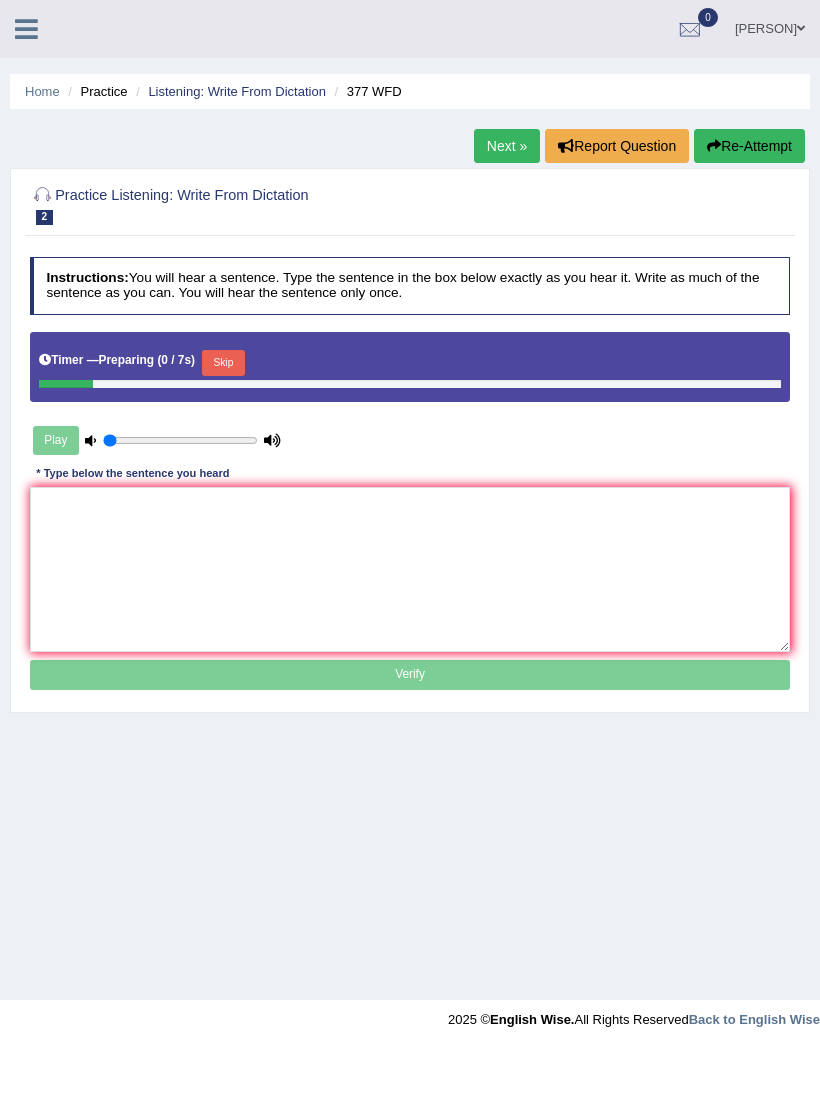 scroll, scrollTop: 0, scrollLeft: 0, axis: both 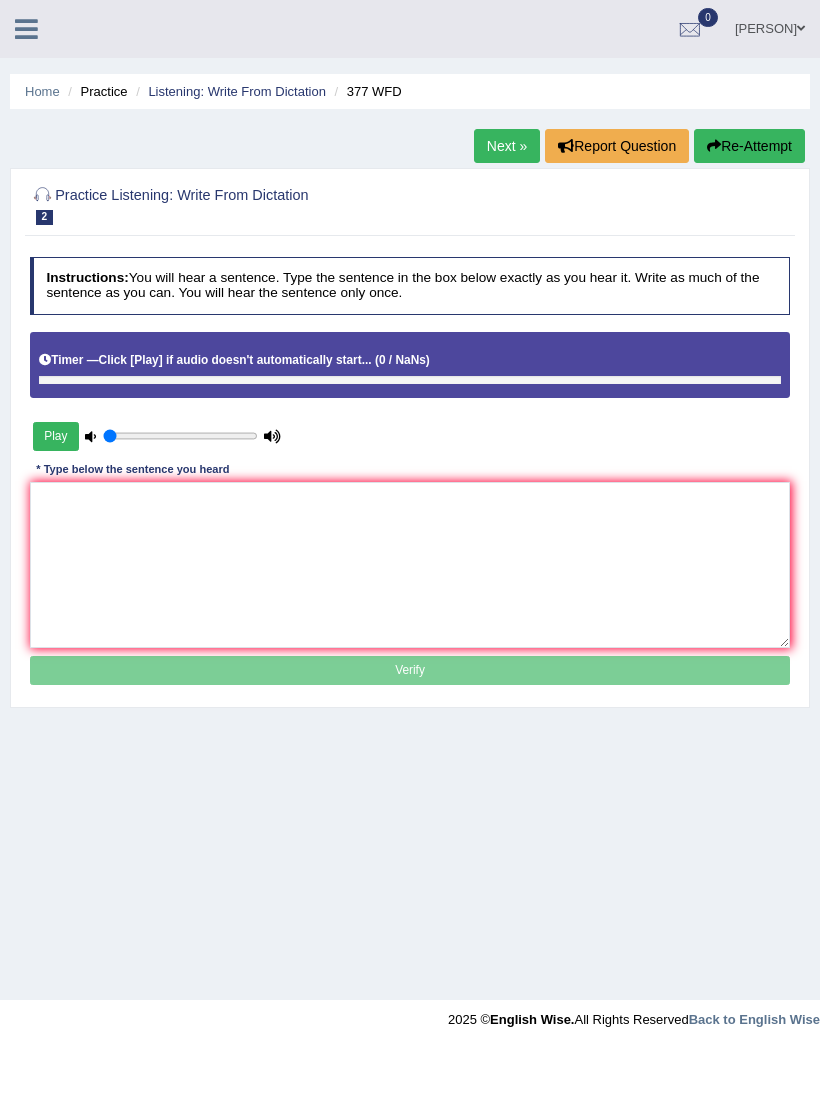 click on "Play" at bounding box center [56, 436] 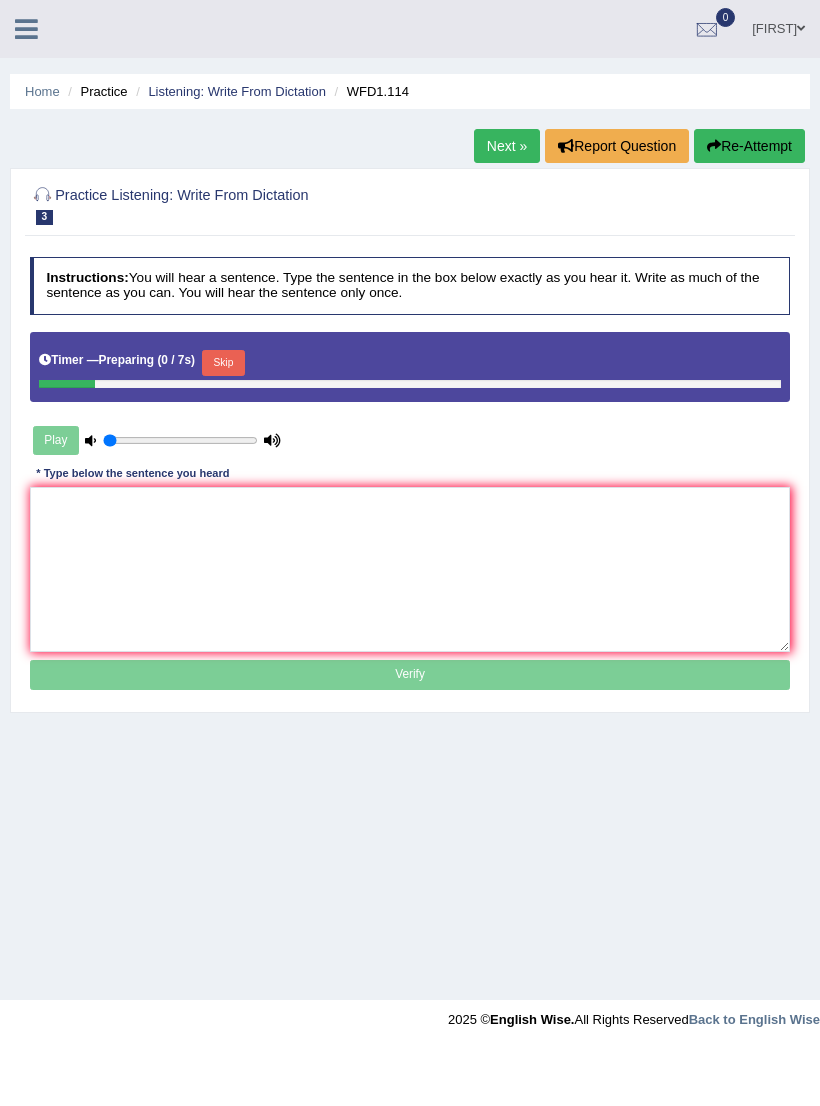 scroll, scrollTop: 0, scrollLeft: 0, axis: both 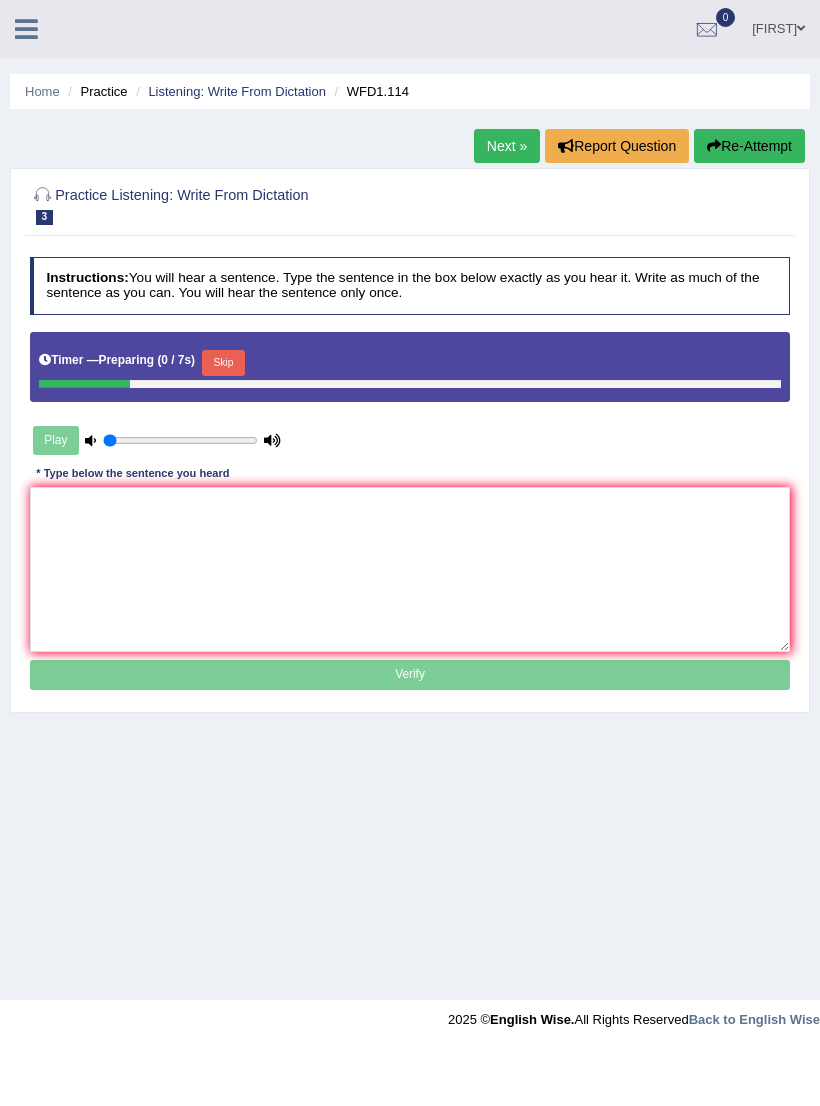 click on "Play" at bounding box center (157, 440) 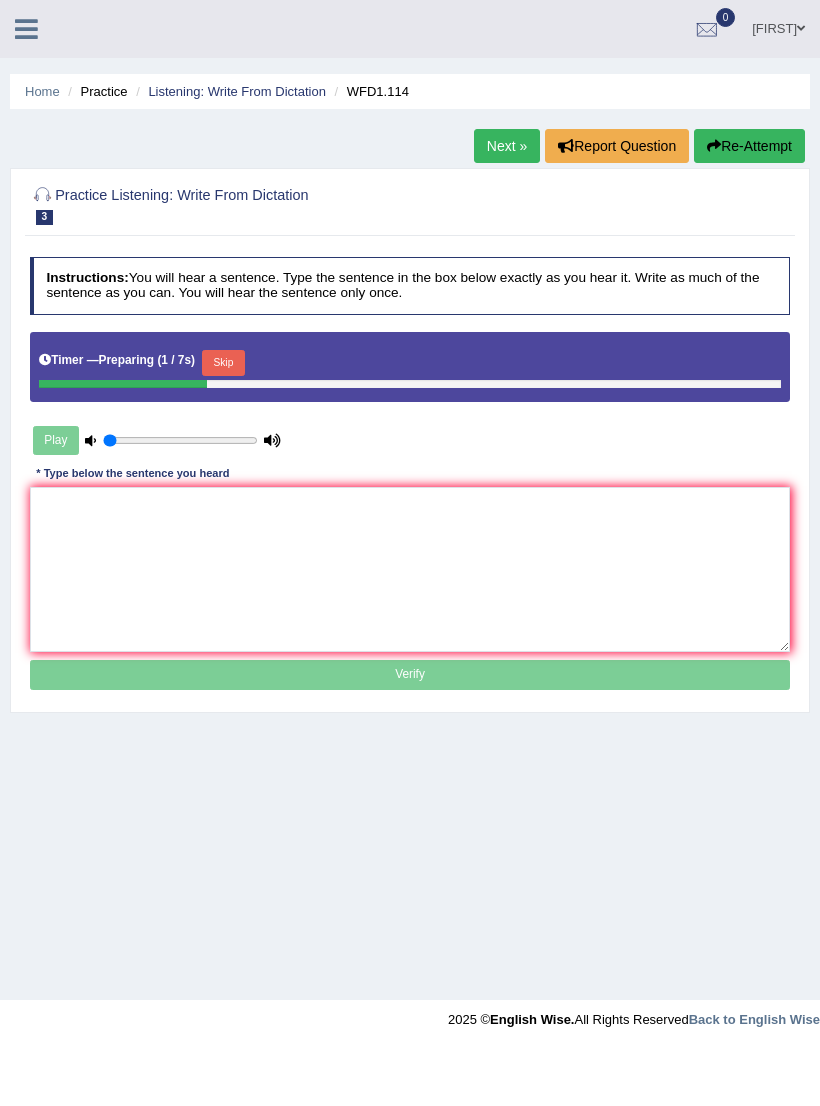 click at bounding box center [180, 441] 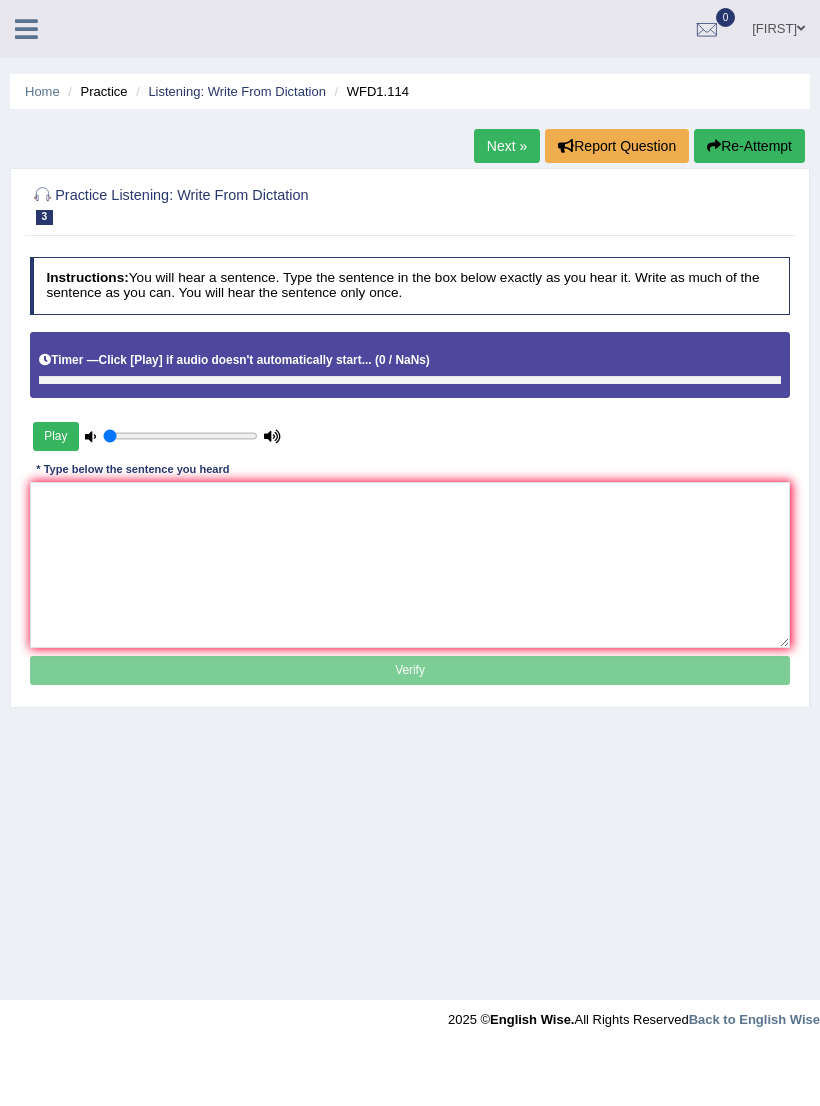 click on "Play" at bounding box center [56, 436] 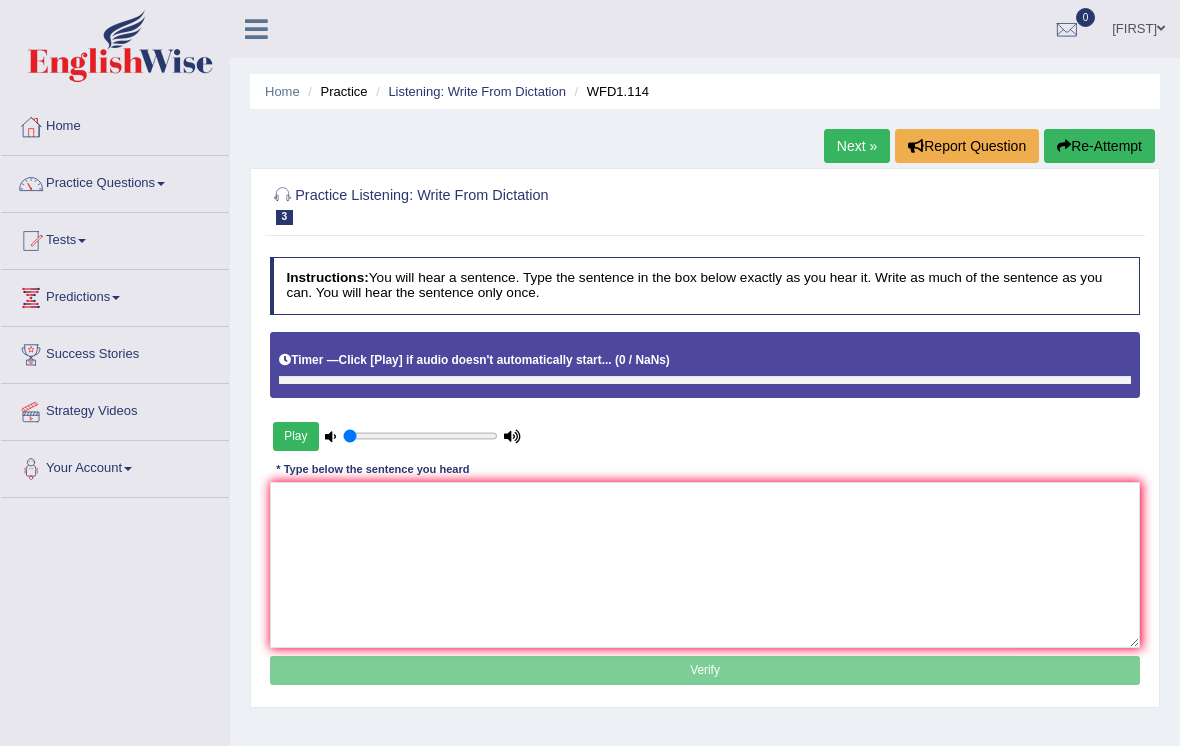 click on "Listening: Write From Dictation" at bounding box center (477, 91) 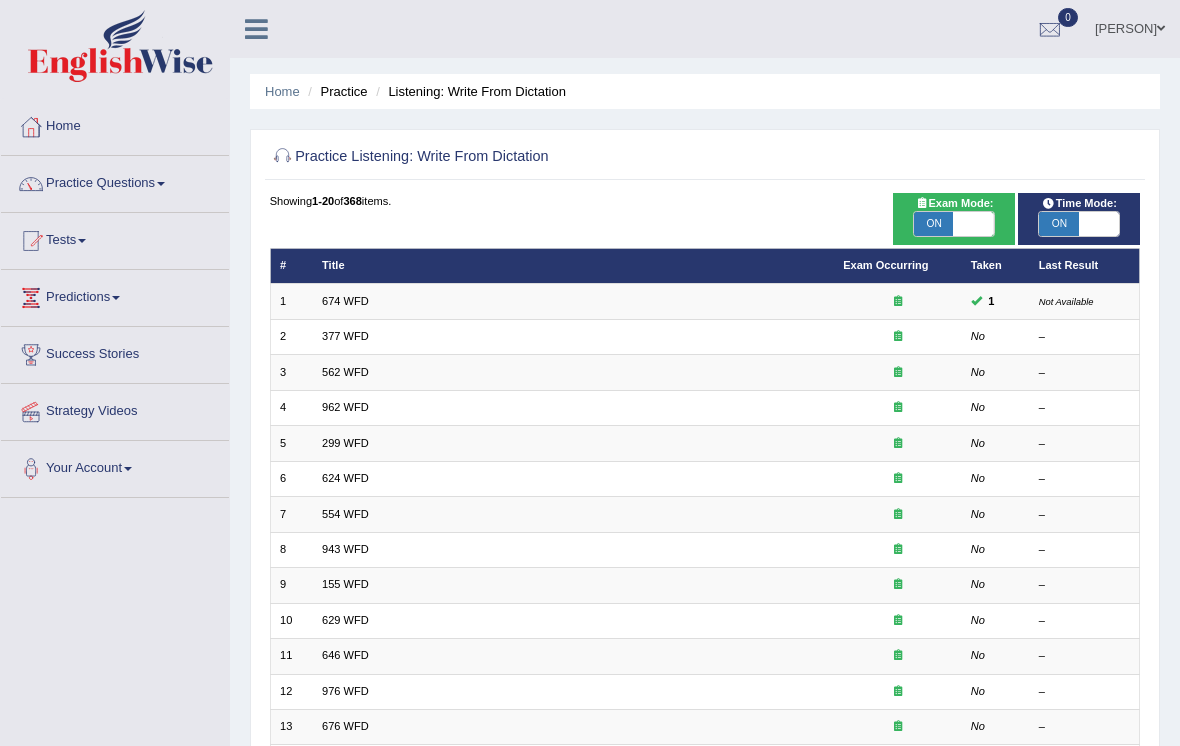 scroll, scrollTop: 0, scrollLeft: 0, axis: both 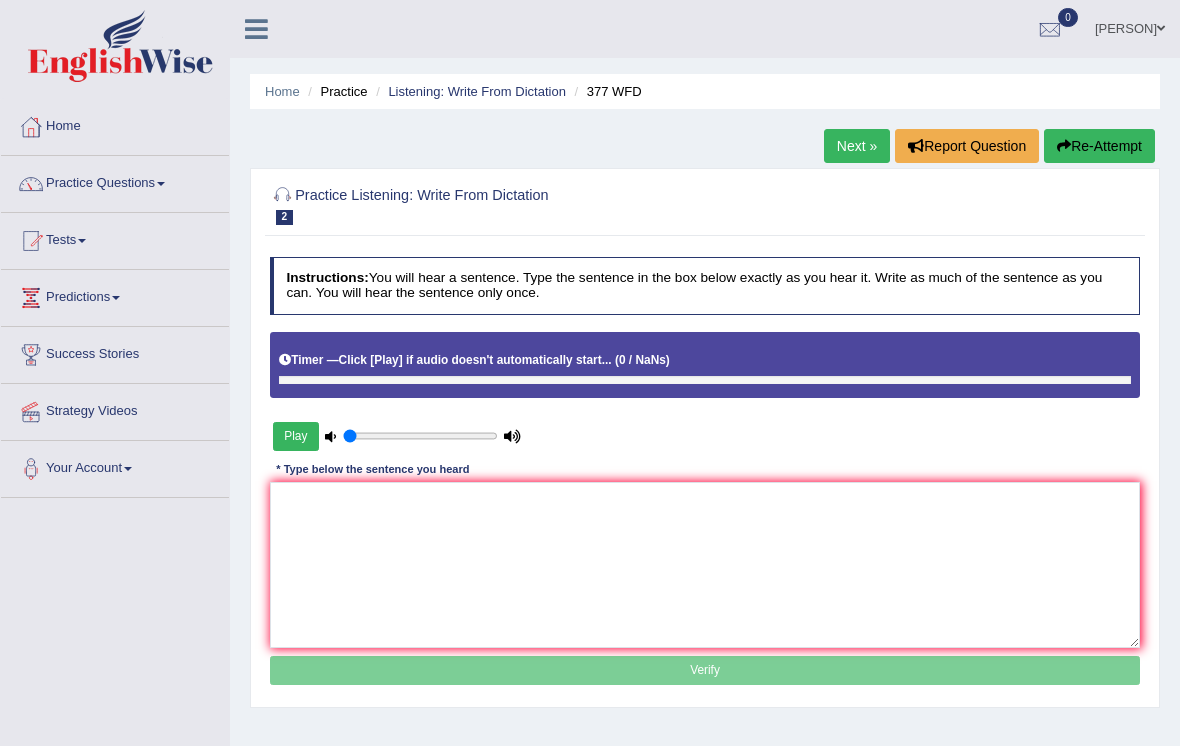 click on "Play" at bounding box center [296, 436] 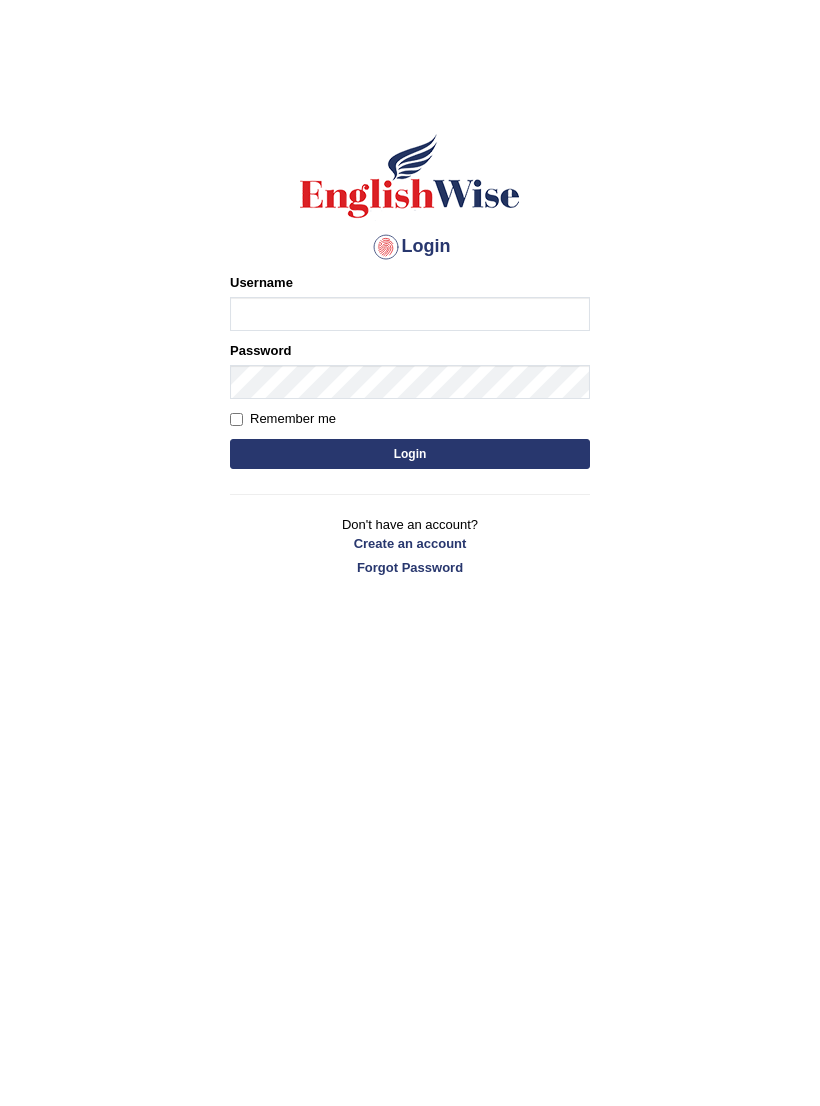 scroll, scrollTop: 0, scrollLeft: 0, axis: both 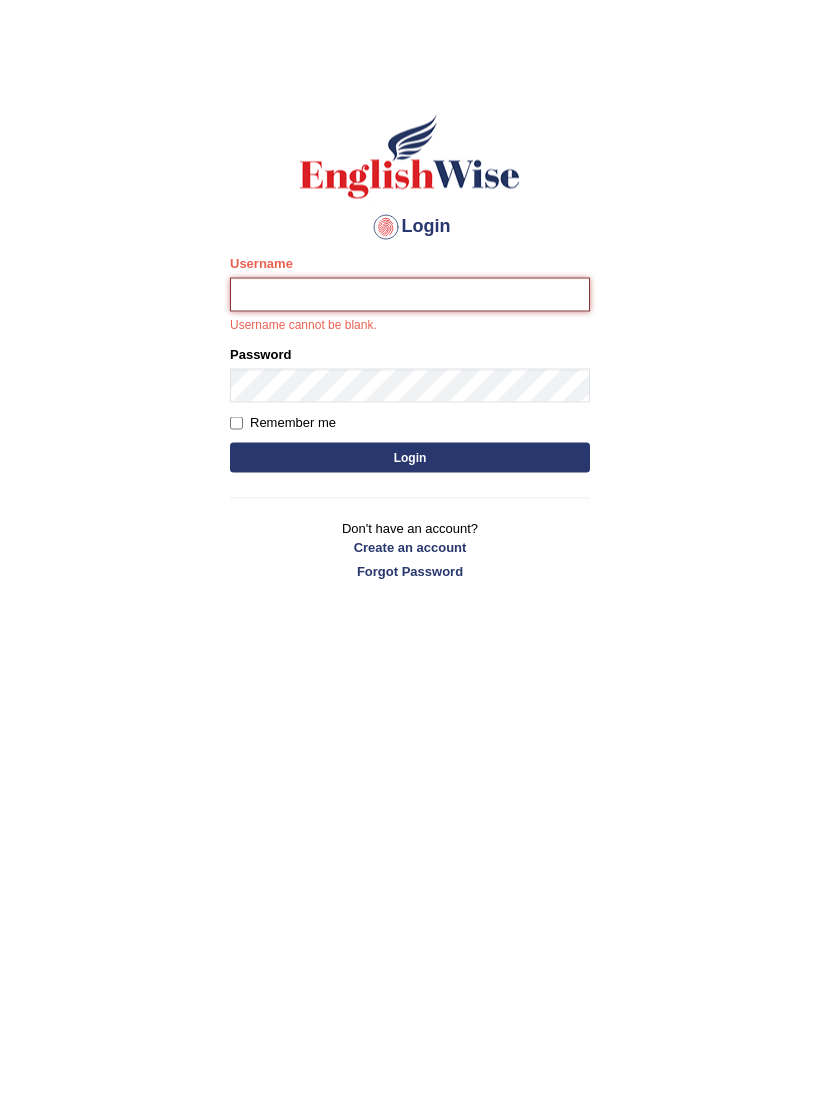 click on "Username" at bounding box center [410, 295] 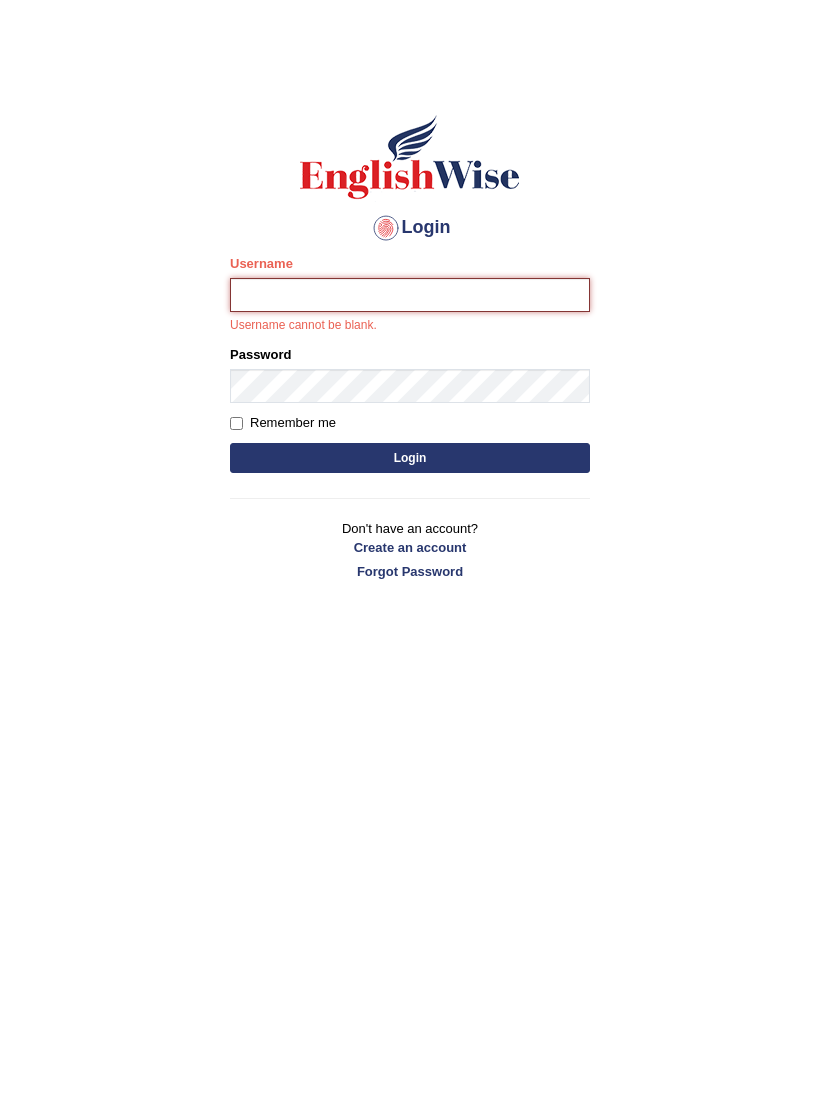 click on "Username" at bounding box center (410, 295) 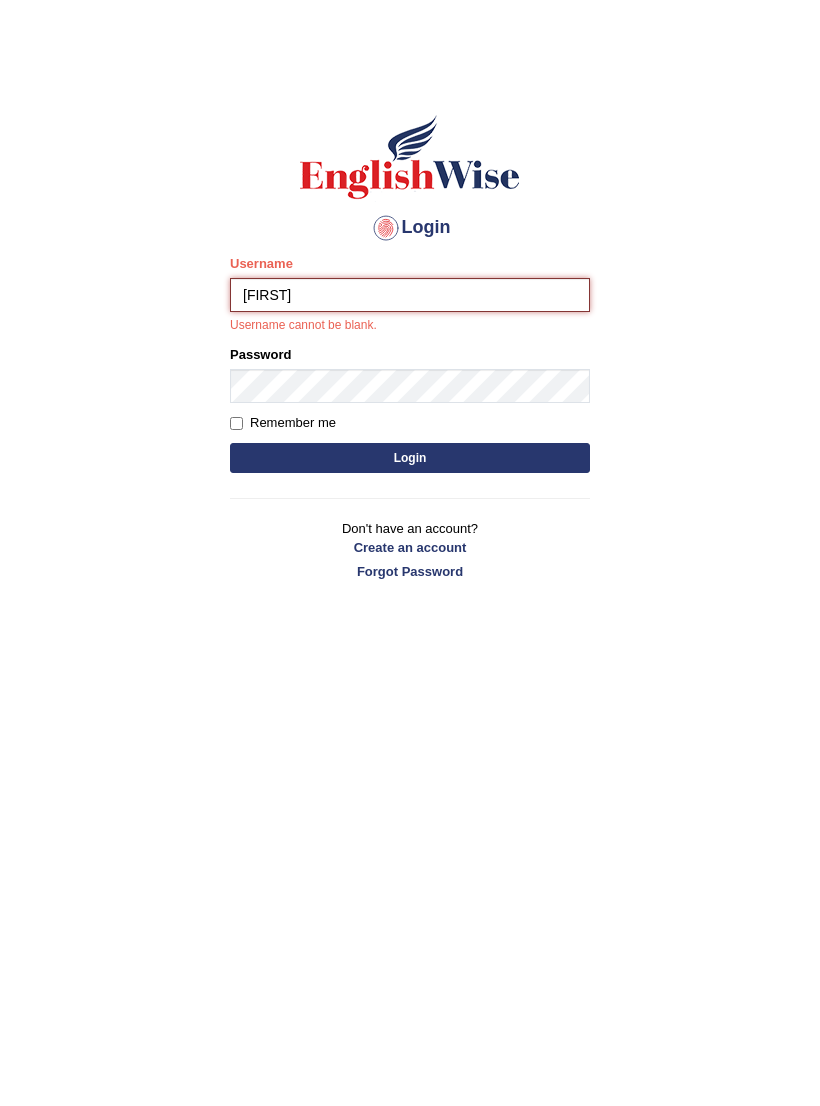 type on "Ivona" 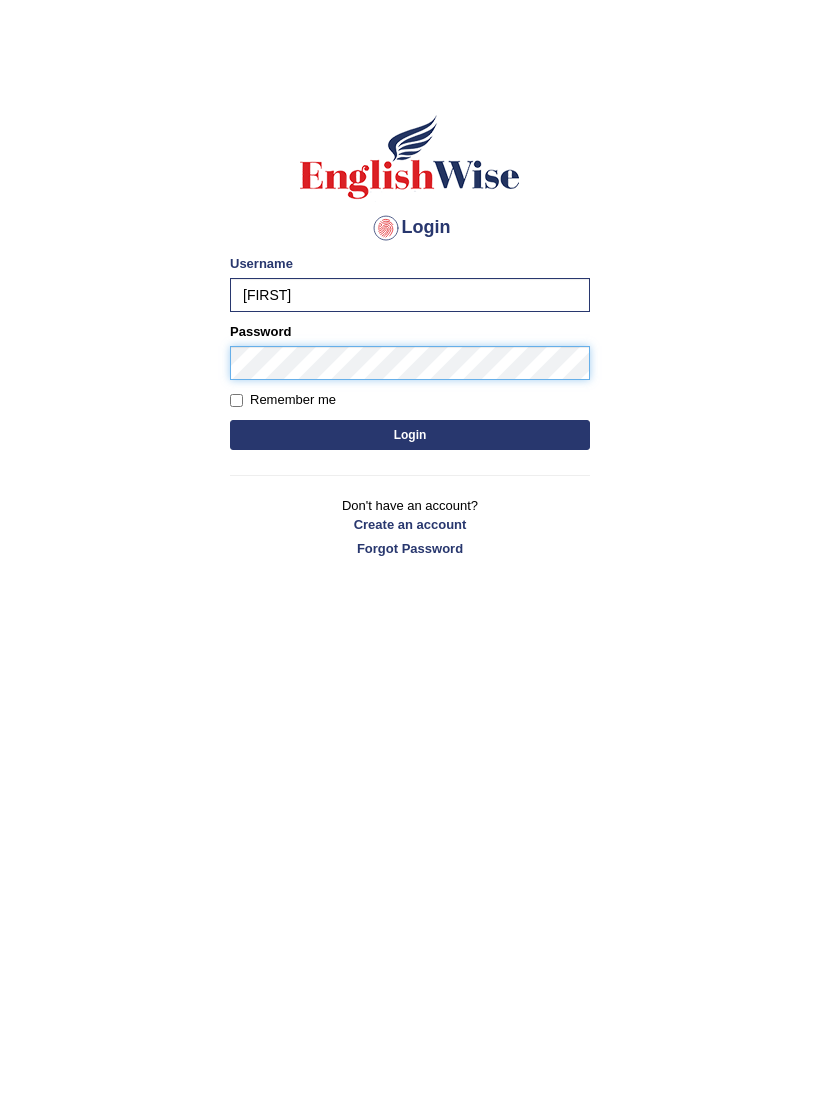 click on "Login" at bounding box center (410, 435) 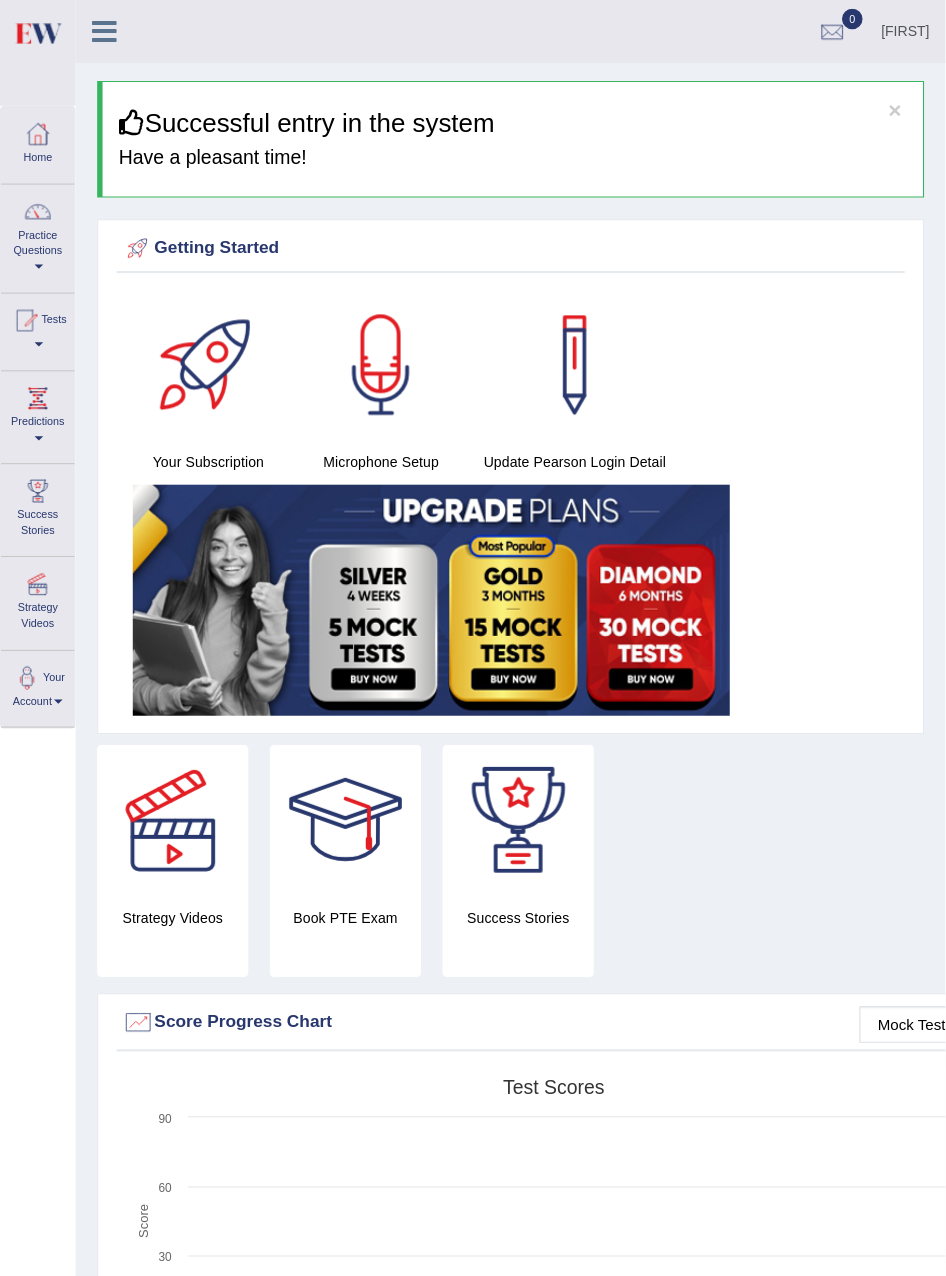 scroll, scrollTop: 11, scrollLeft: 0, axis: vertical 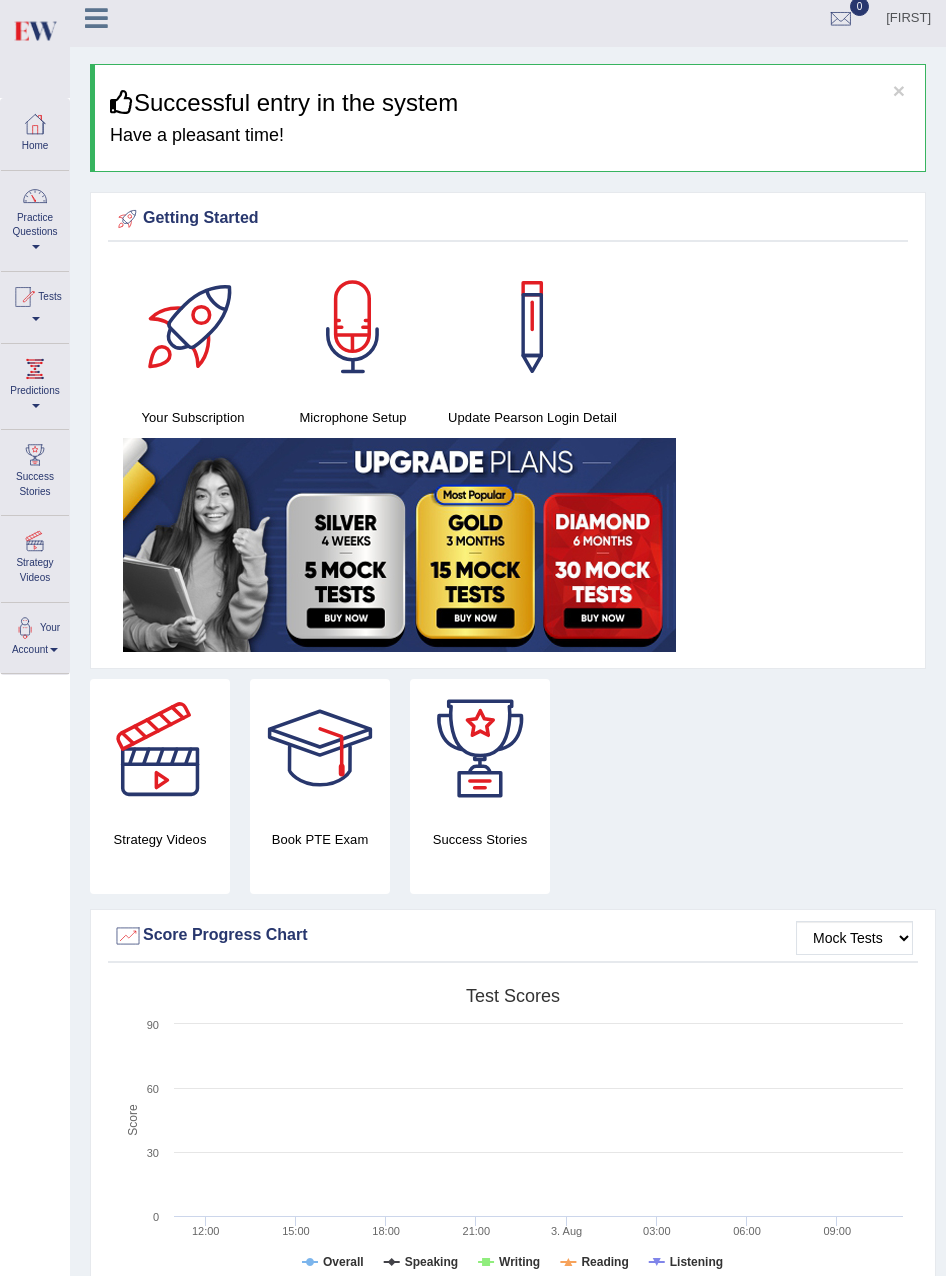 click on "Practice Questions" at bounding box center [35, 218] 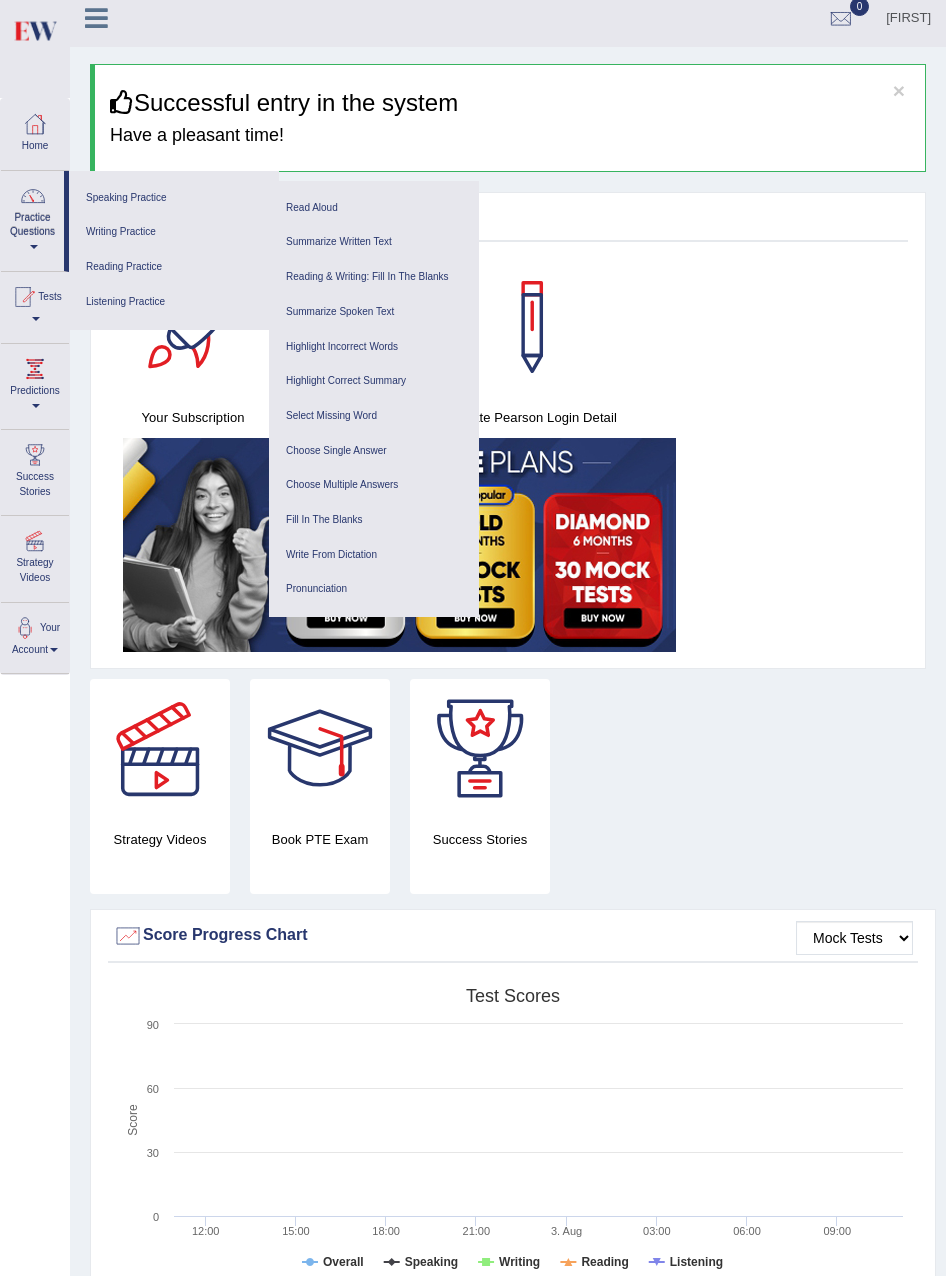 click on "Write From Dictation" at bounding box center (374, 555) 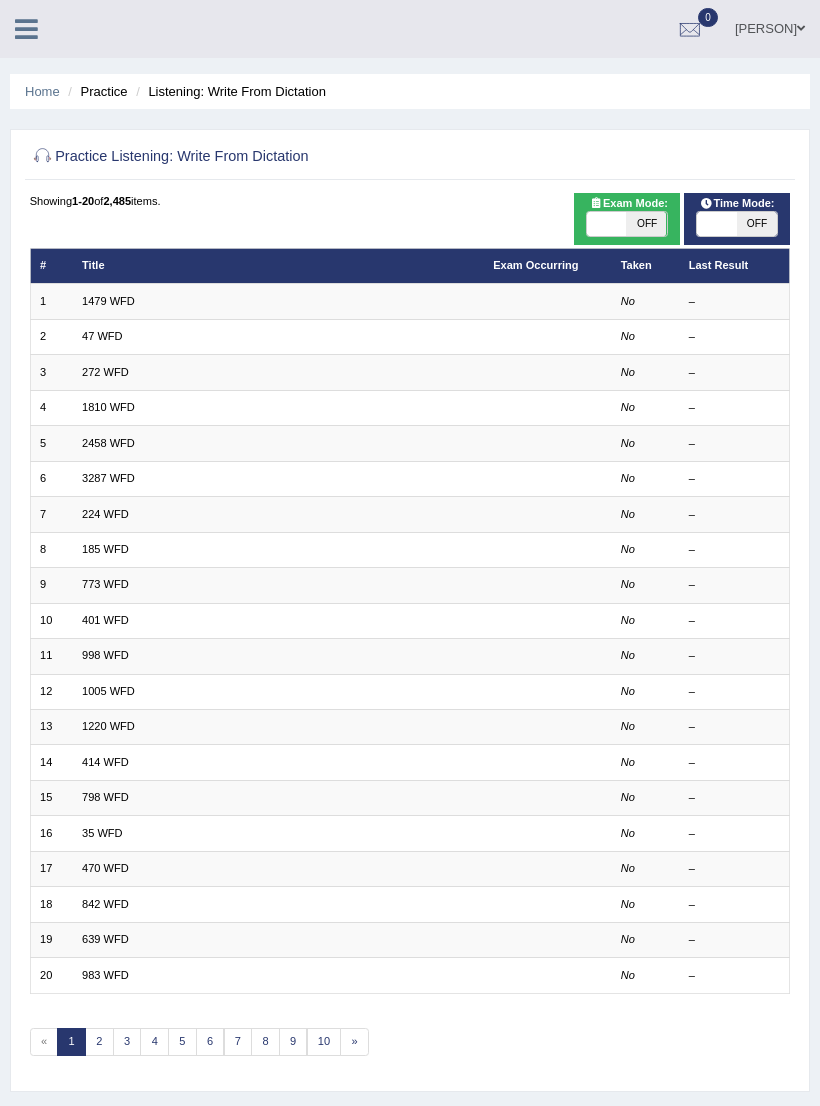scroll, scrollTop: 0, scrollLeft: 0, axis: both 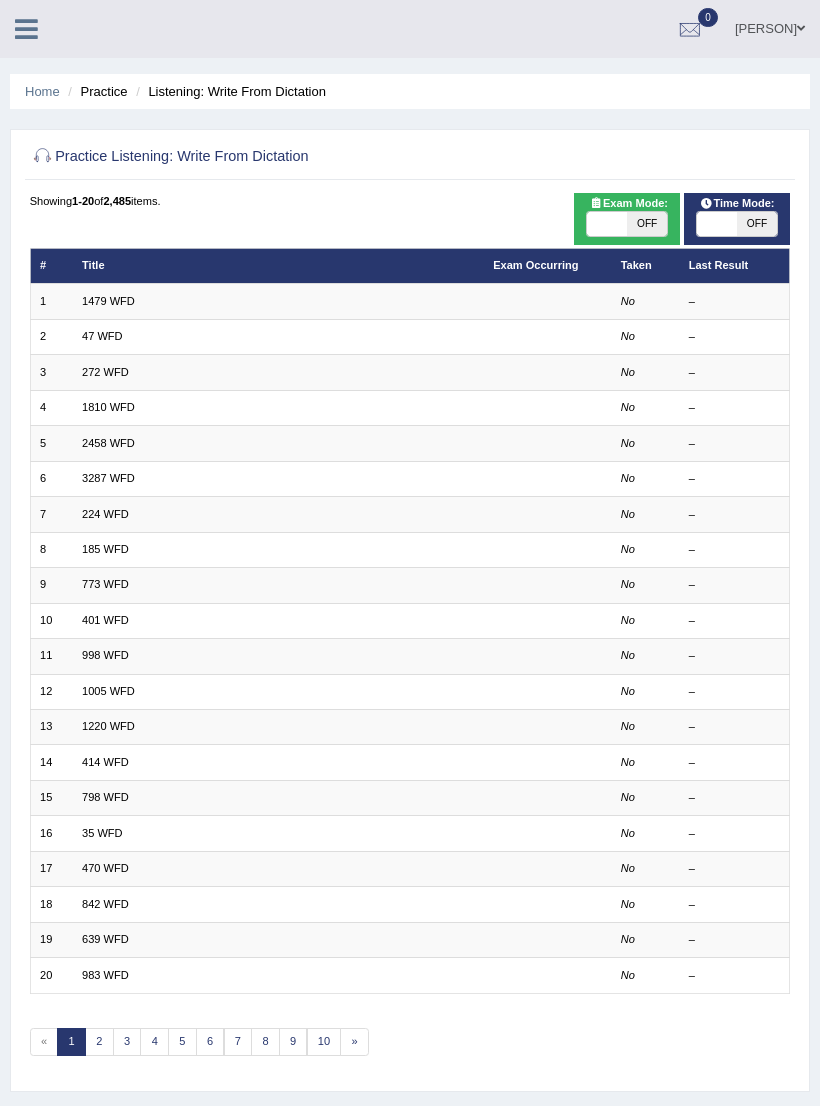 click on "1479 WFD" at bounding box center [108, 301] 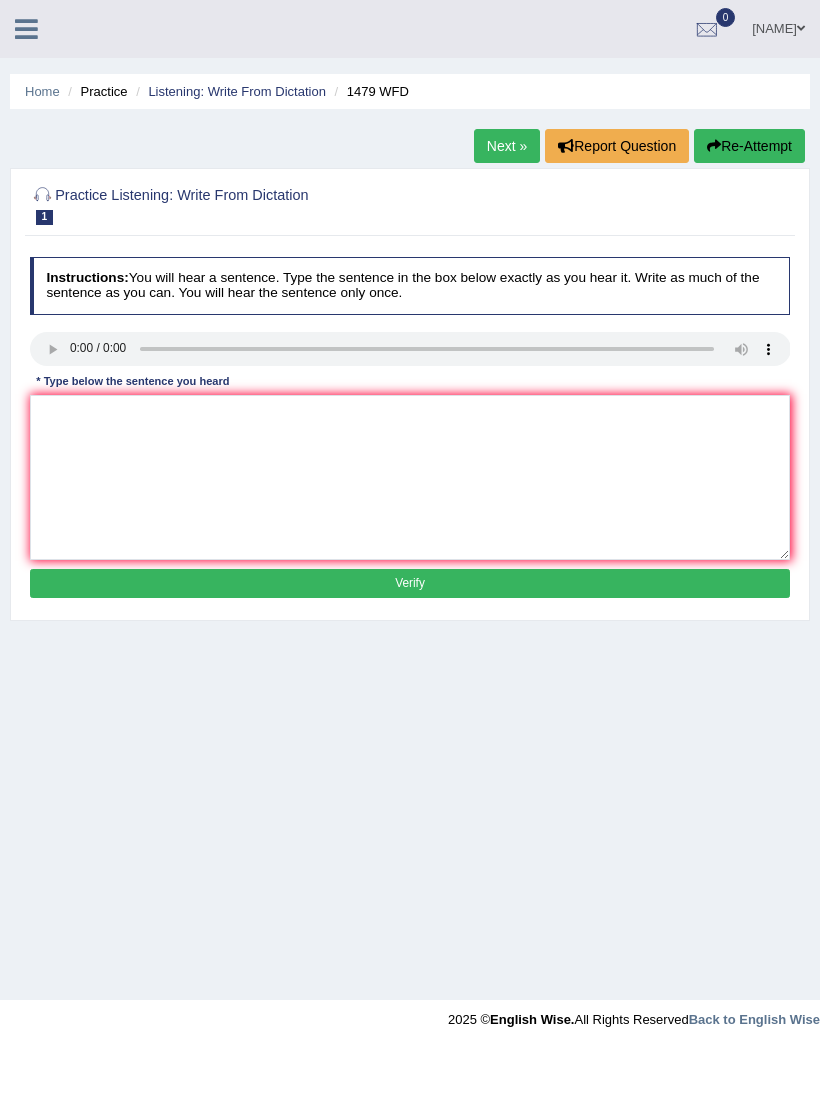 scroll, scrollTop: 0, scrollLeft: 0, axis: both 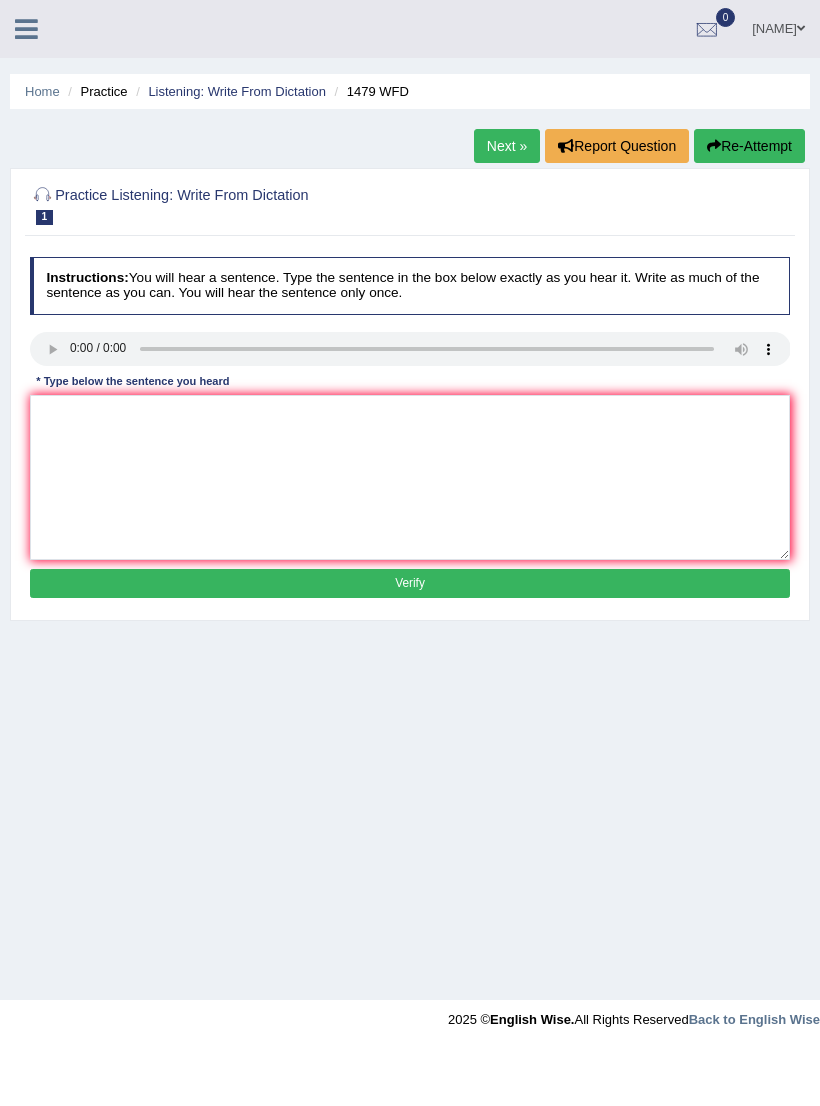 click at bounding box center (410, 349) 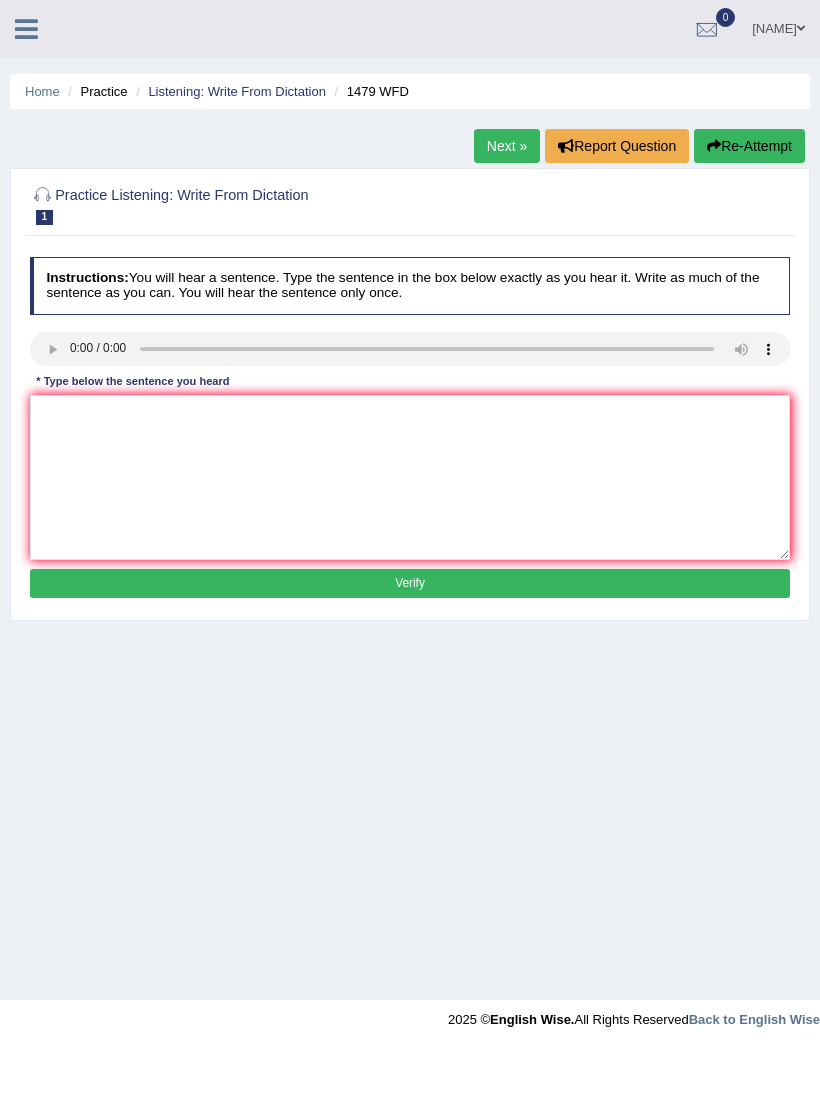 click on "Listening: Write From Dictation" at bounding box center [237, 91] 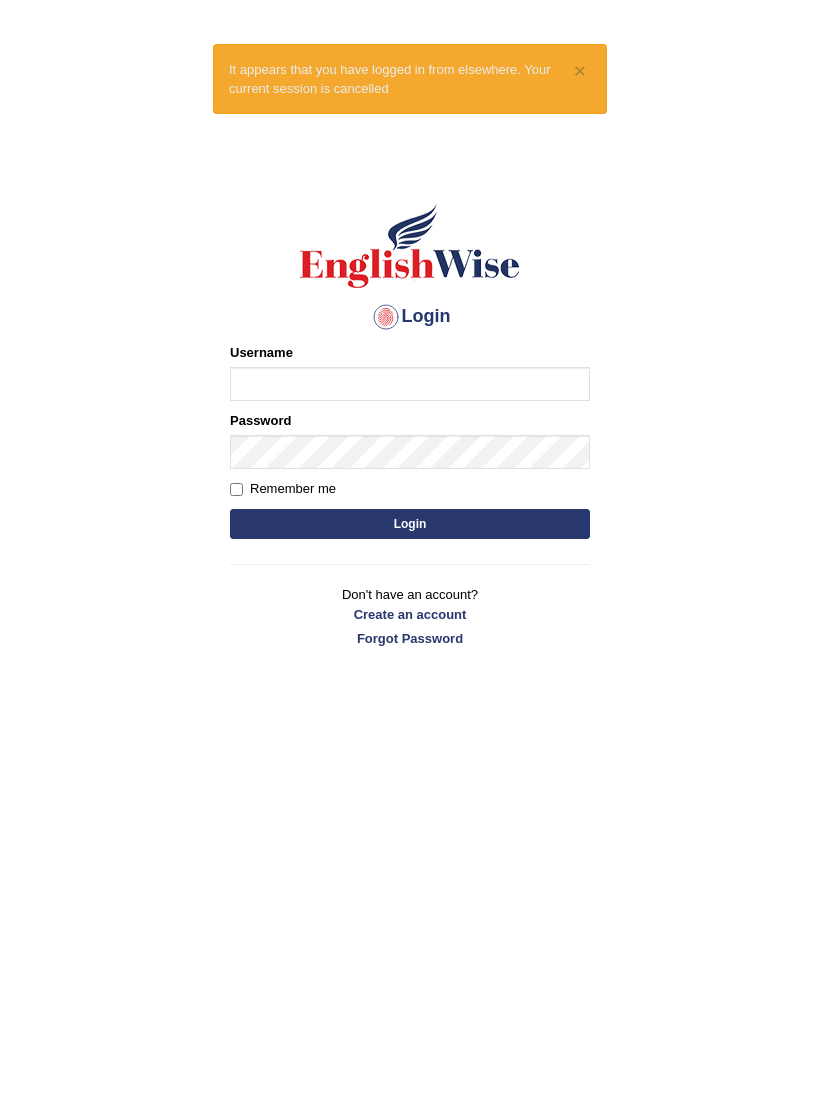 scroll, scrollTop: 0, scrollLeft: 0, axis: both 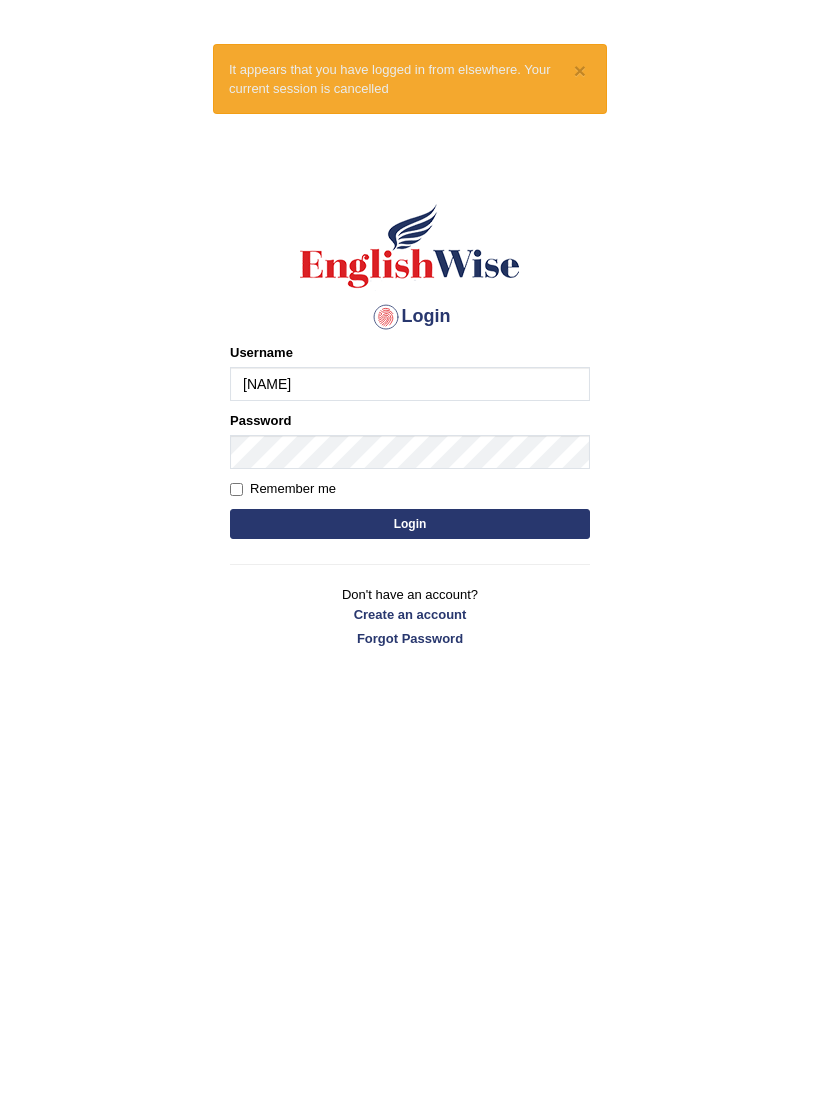 type on "i" 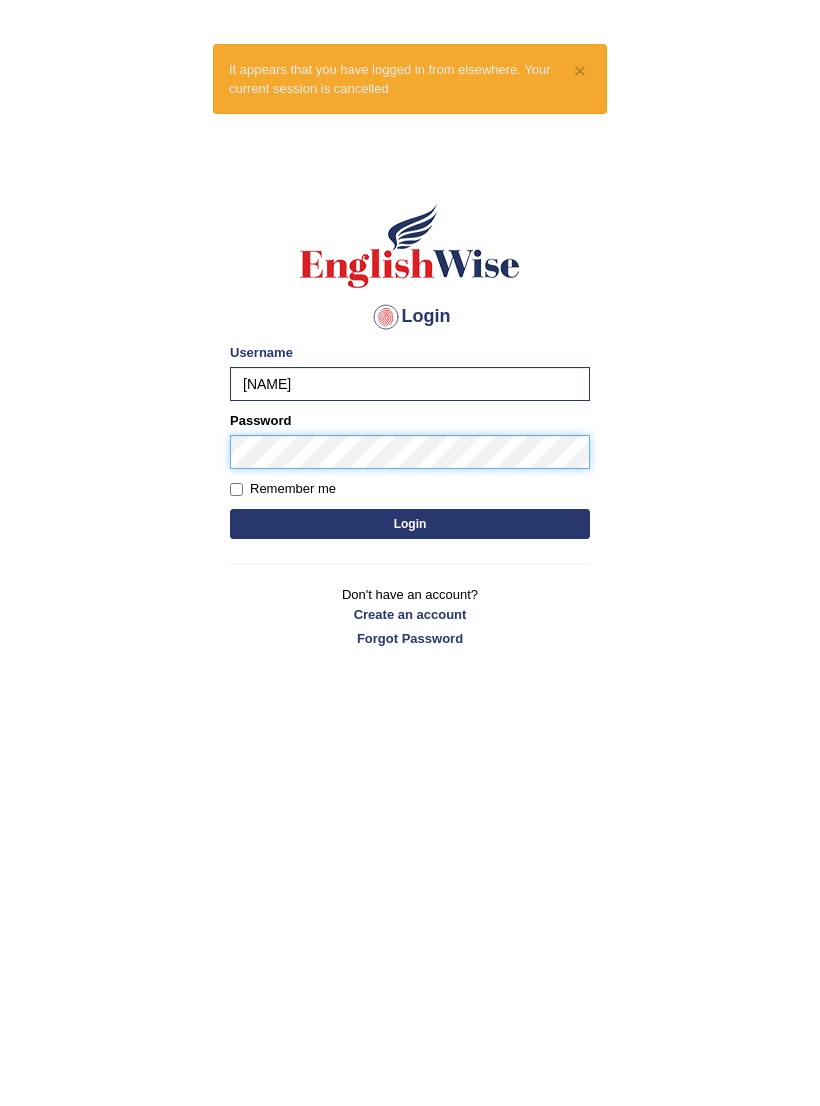 click on "Login" at bounding box center [410, 524] 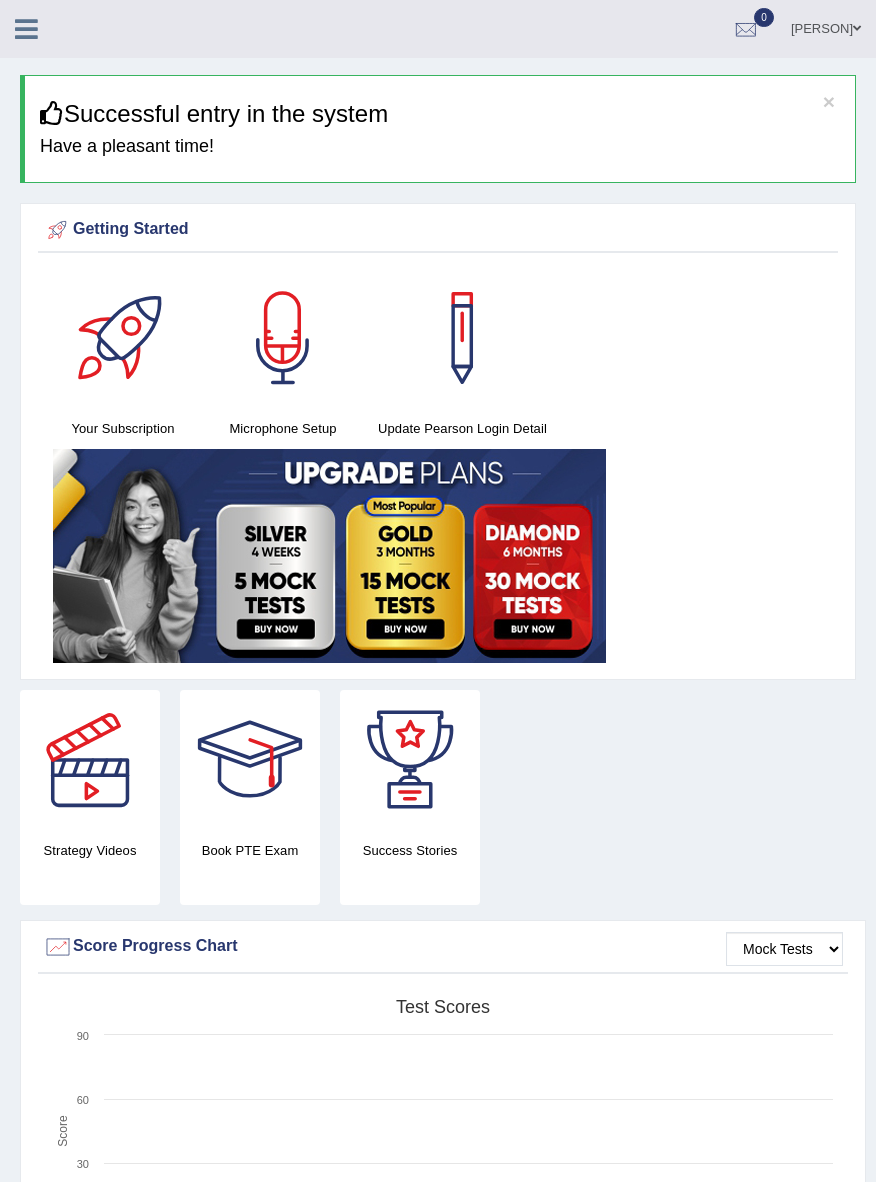 scroll, scrollTop: 5, scrollLeft: 0, axis: vertical 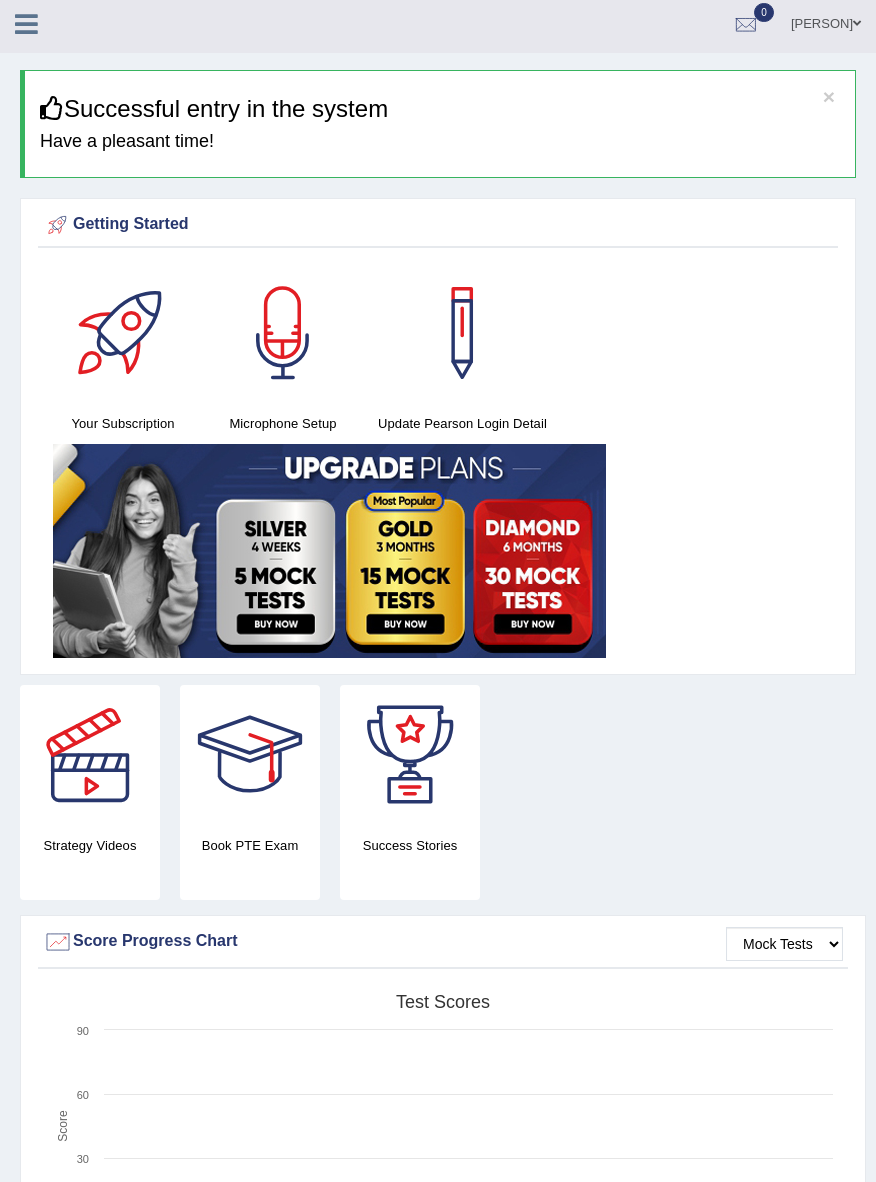 click at bounding box center (26, 24) 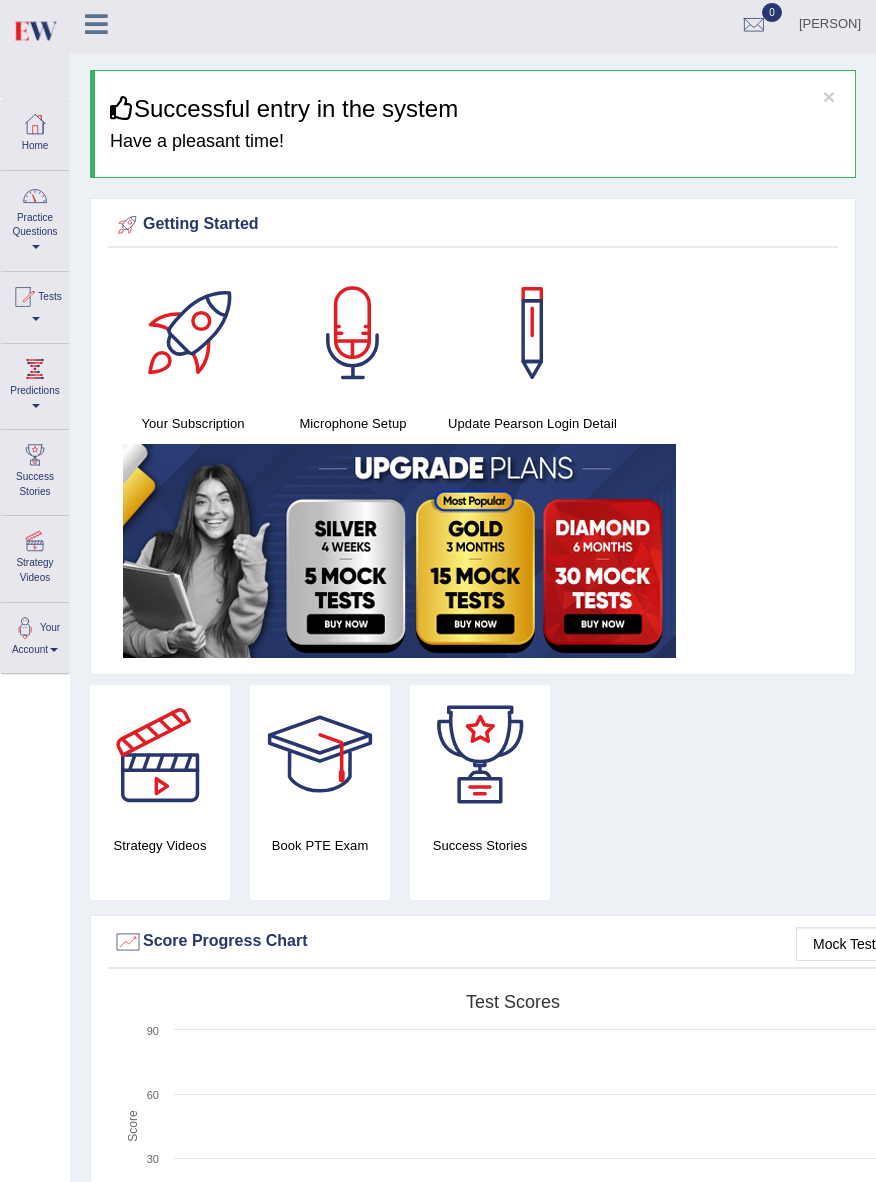 click on "Practice Questions" at bounding box center (35, 218) 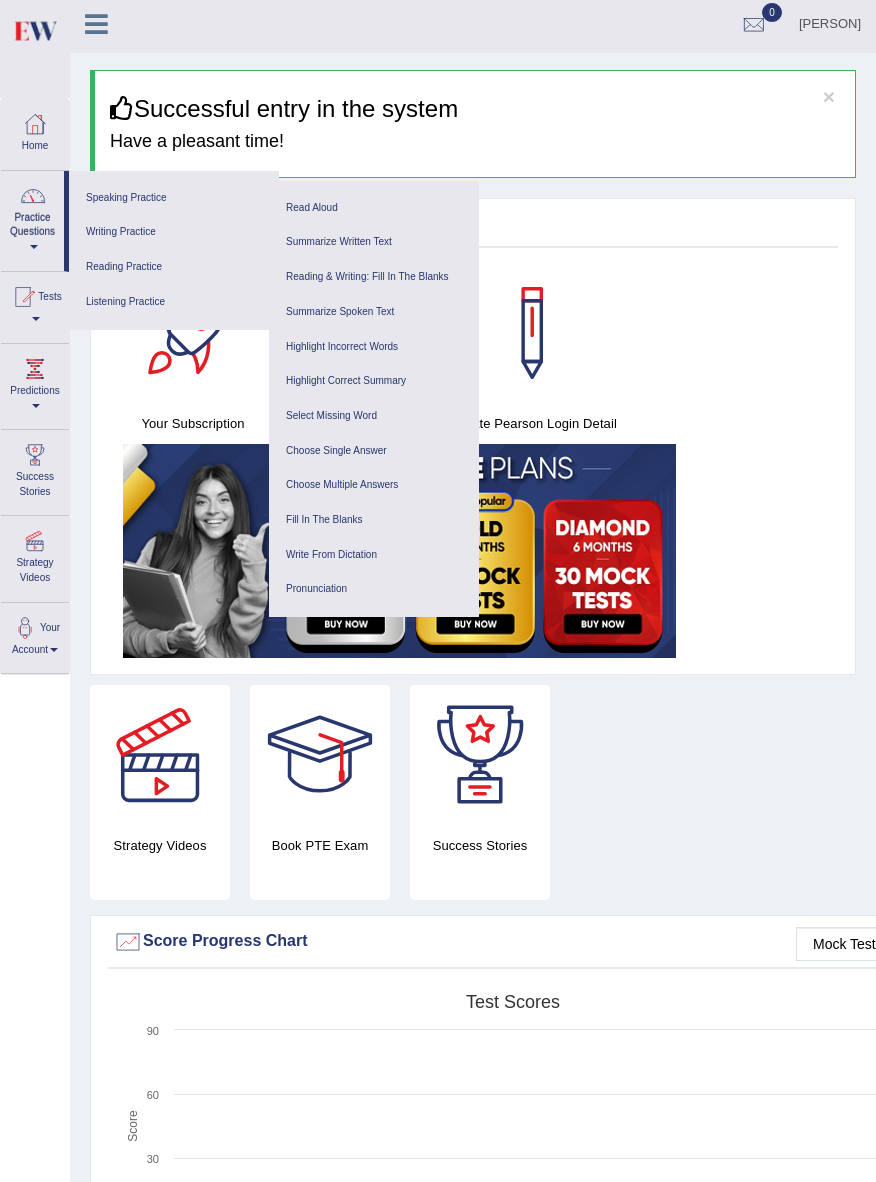 click on "Write From Dictation" at bounding box center [374, 555] 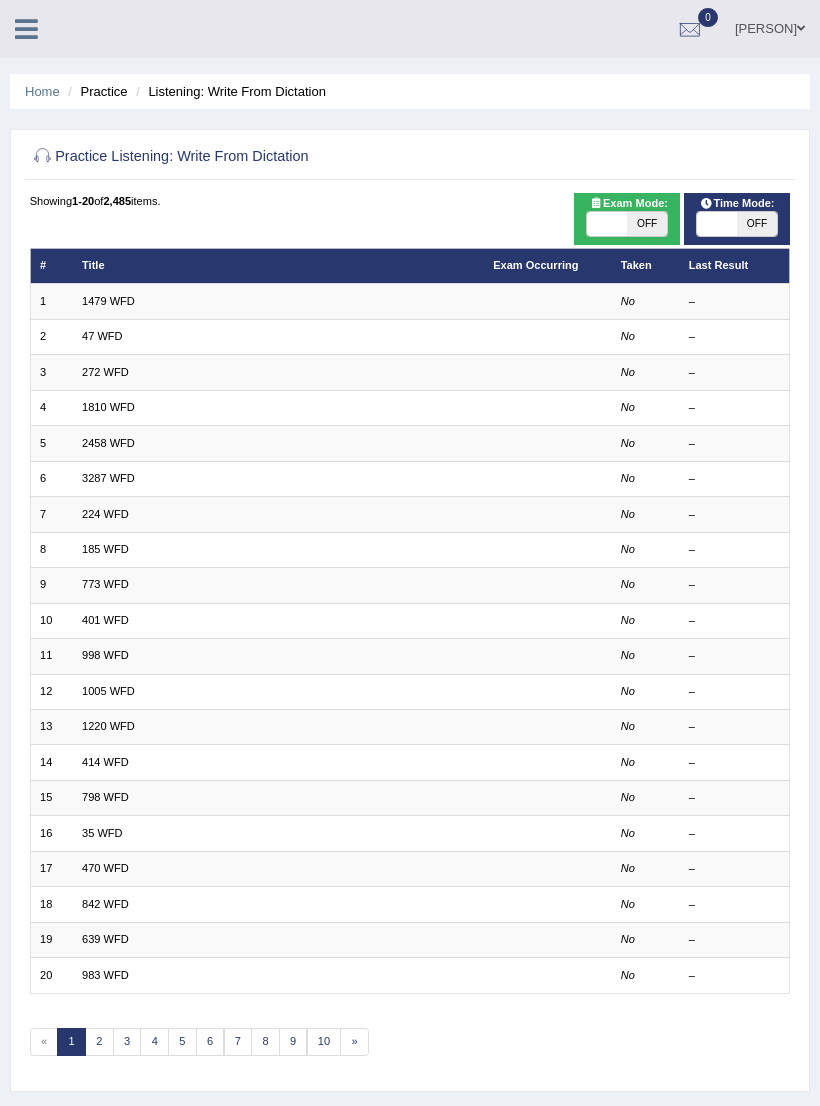 scroll, scrollTop: 0, scrollLeft: 0, axis: both 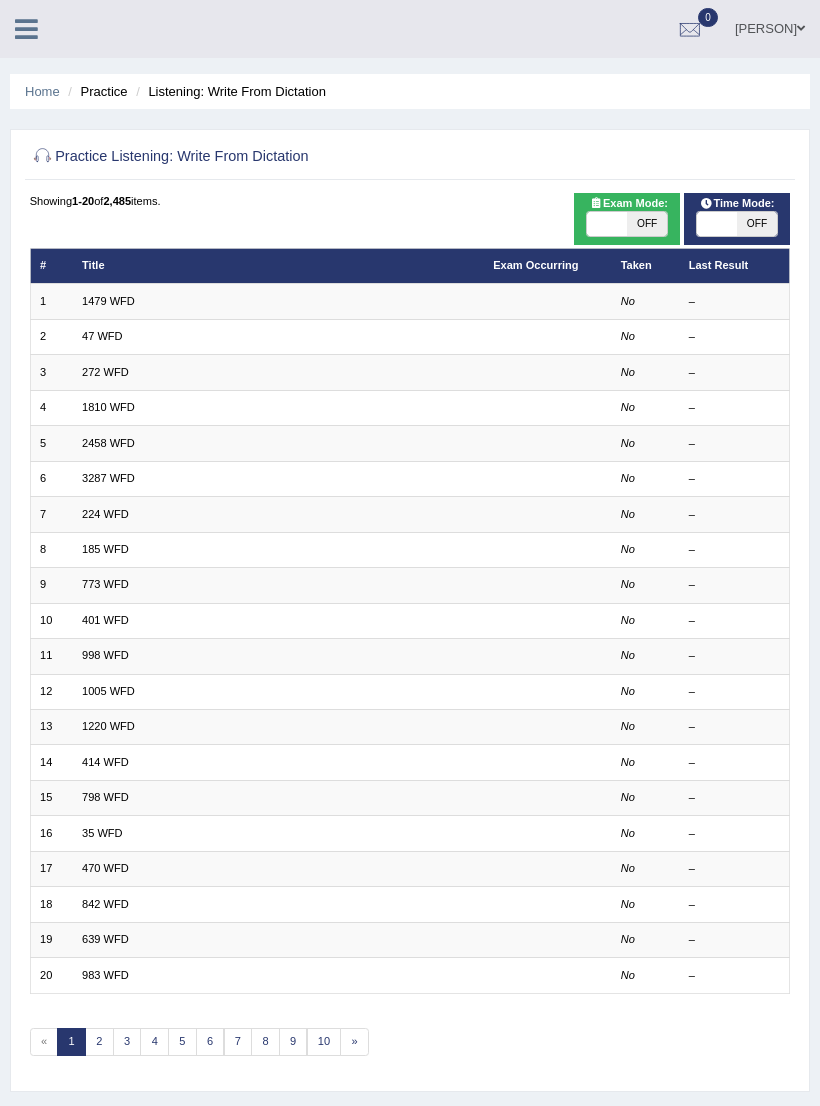 click at bounding box center [607, 224] 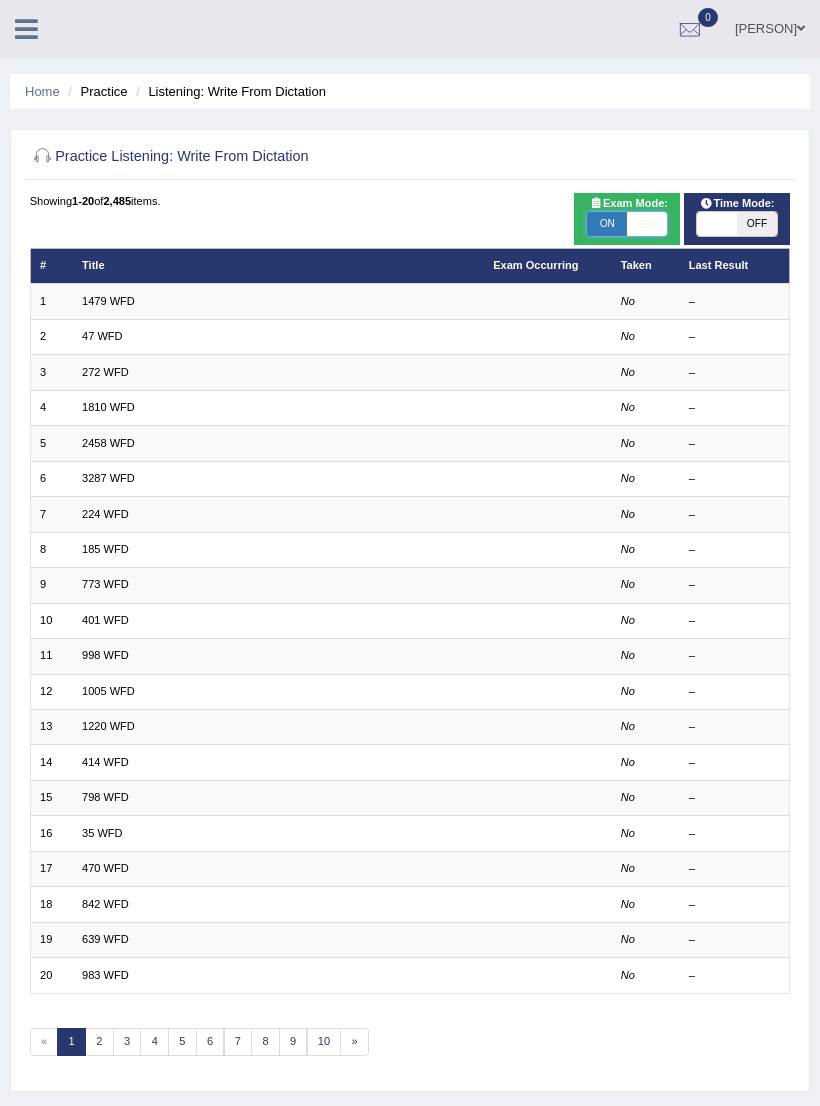 click at bounding box center (717, 224) 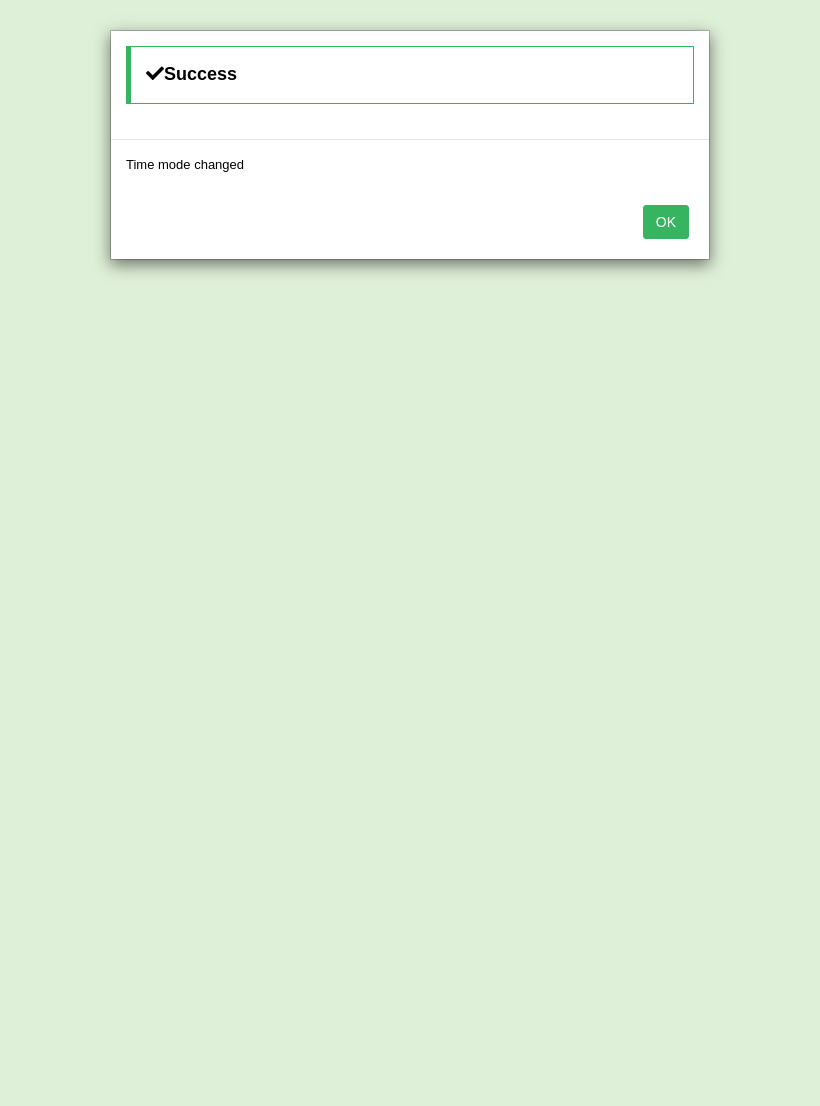 click on "OK" at bounding box center [666, 222] 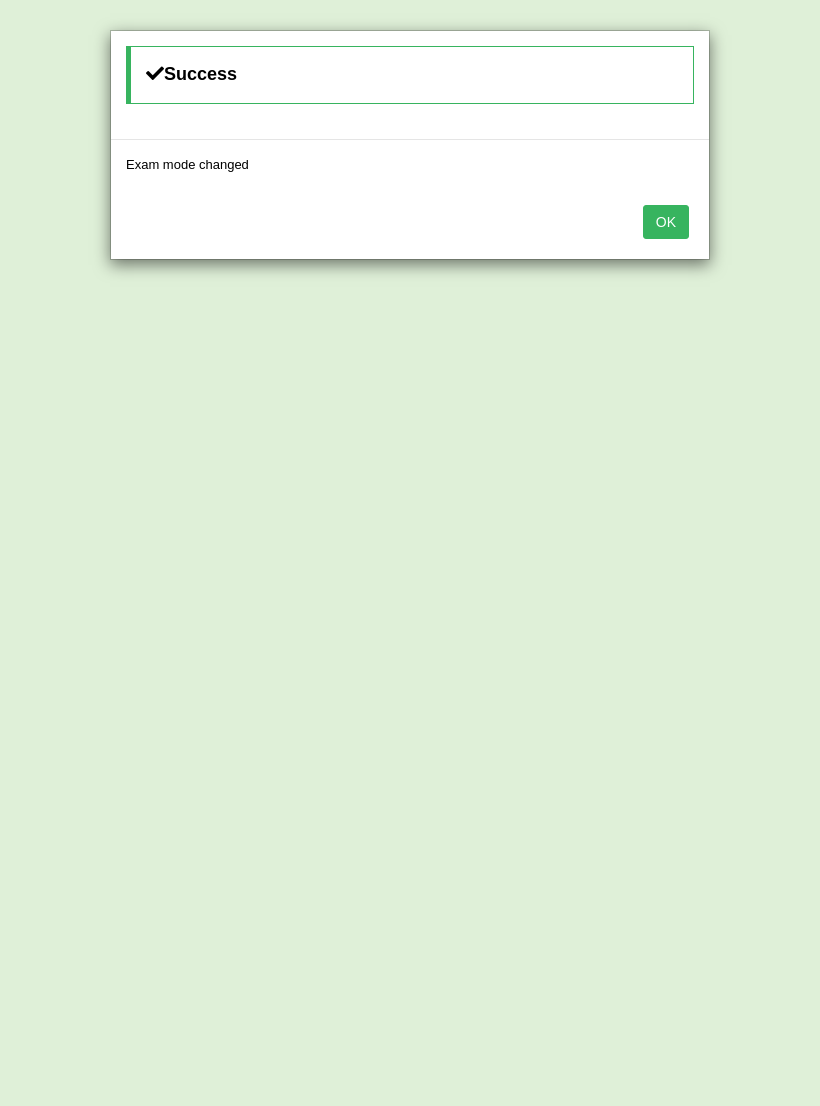 click on "OK" at bounding box center (666, 222) 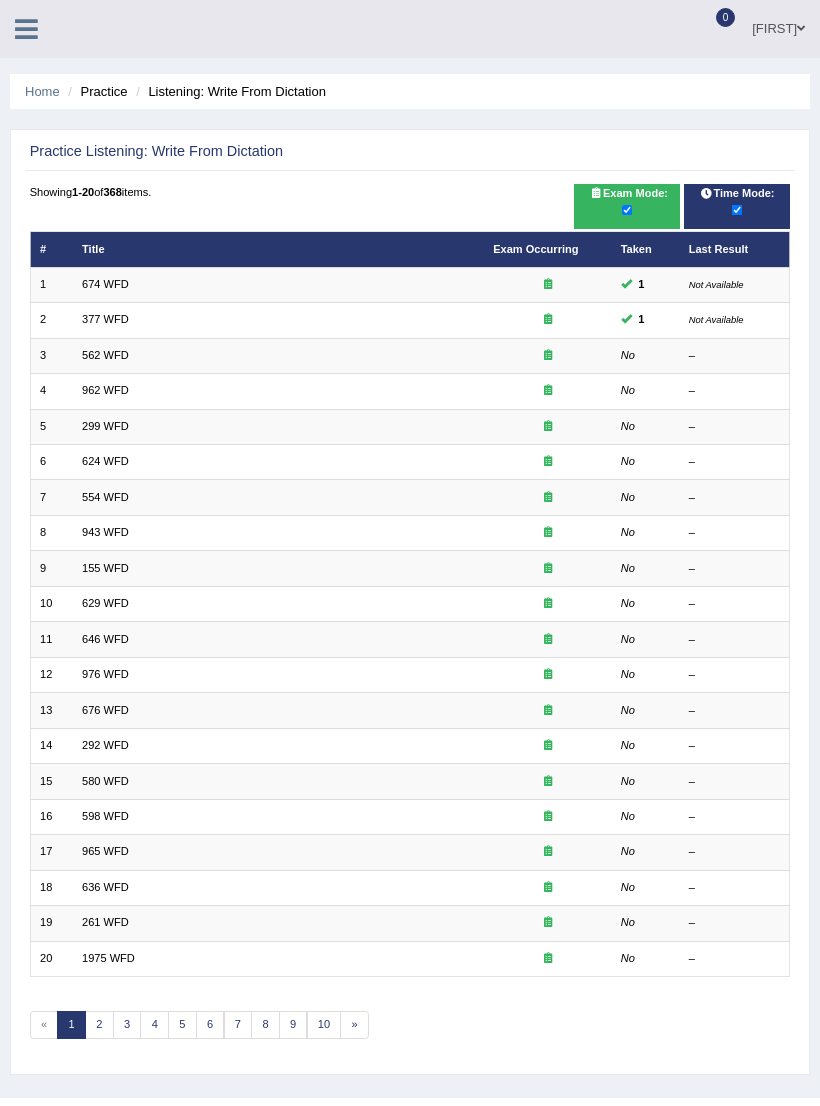 scroll, scrollTop: 0, scrollLeft: 0, axis: both 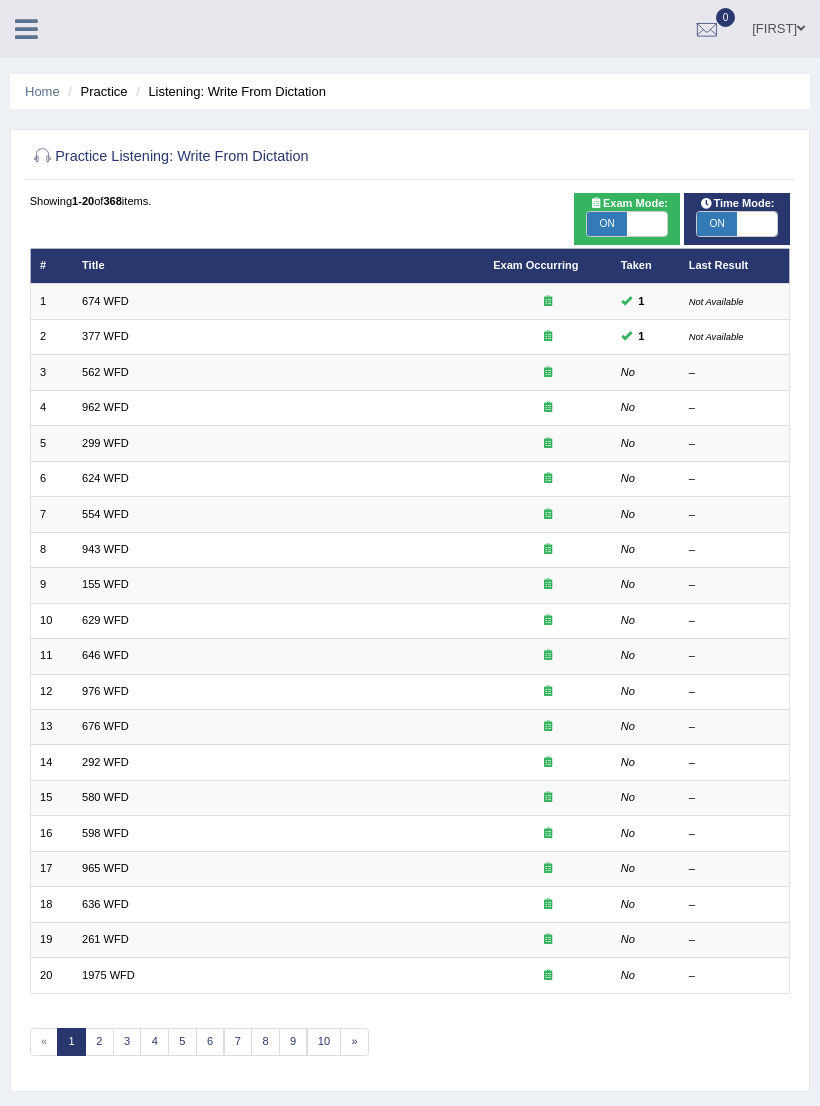 click on "562 WFD" at bounding box center (105, 372) 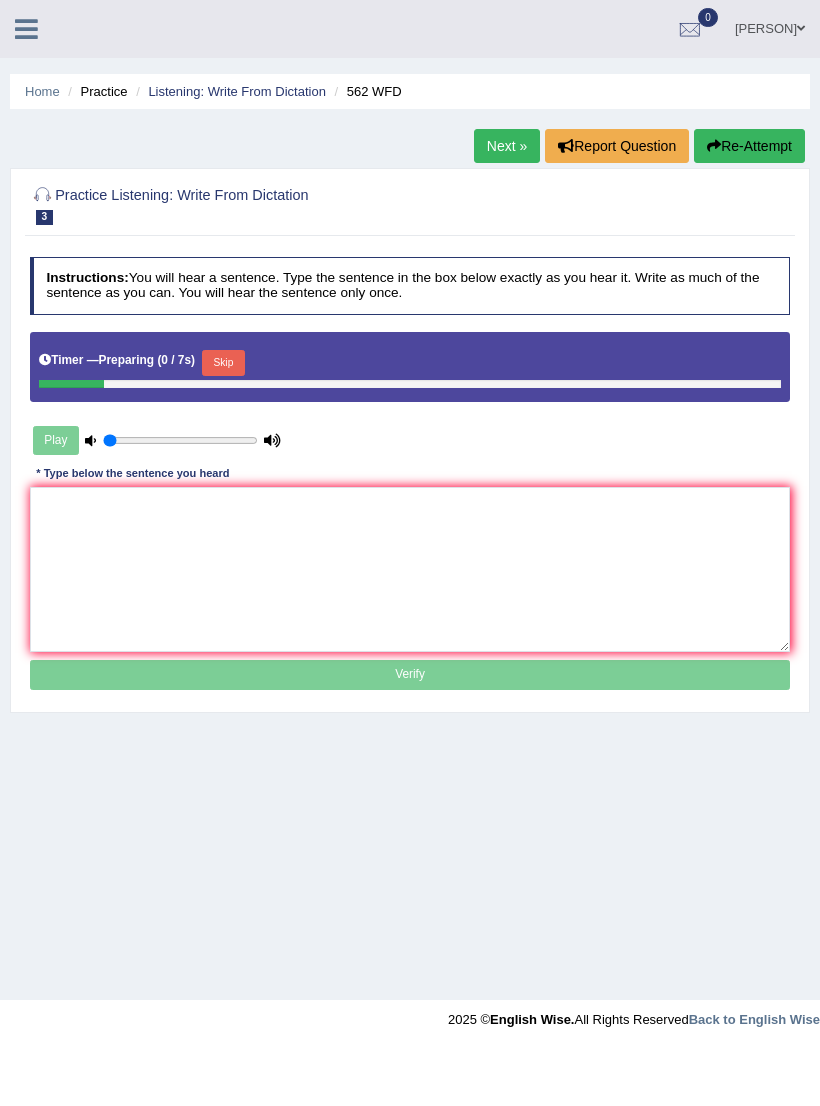 scroll, scrollTop: 0, scrollLeft: 0, axis: both 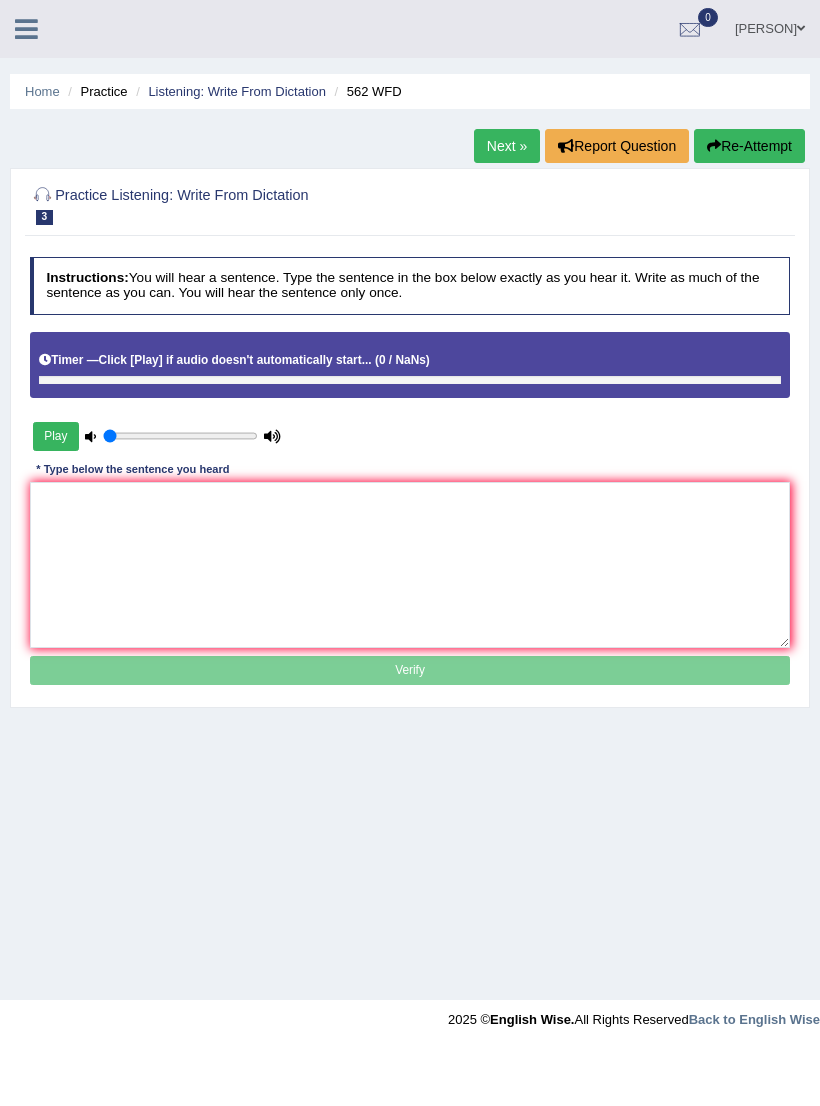 click on "Home" at bounding box center (42, 91) 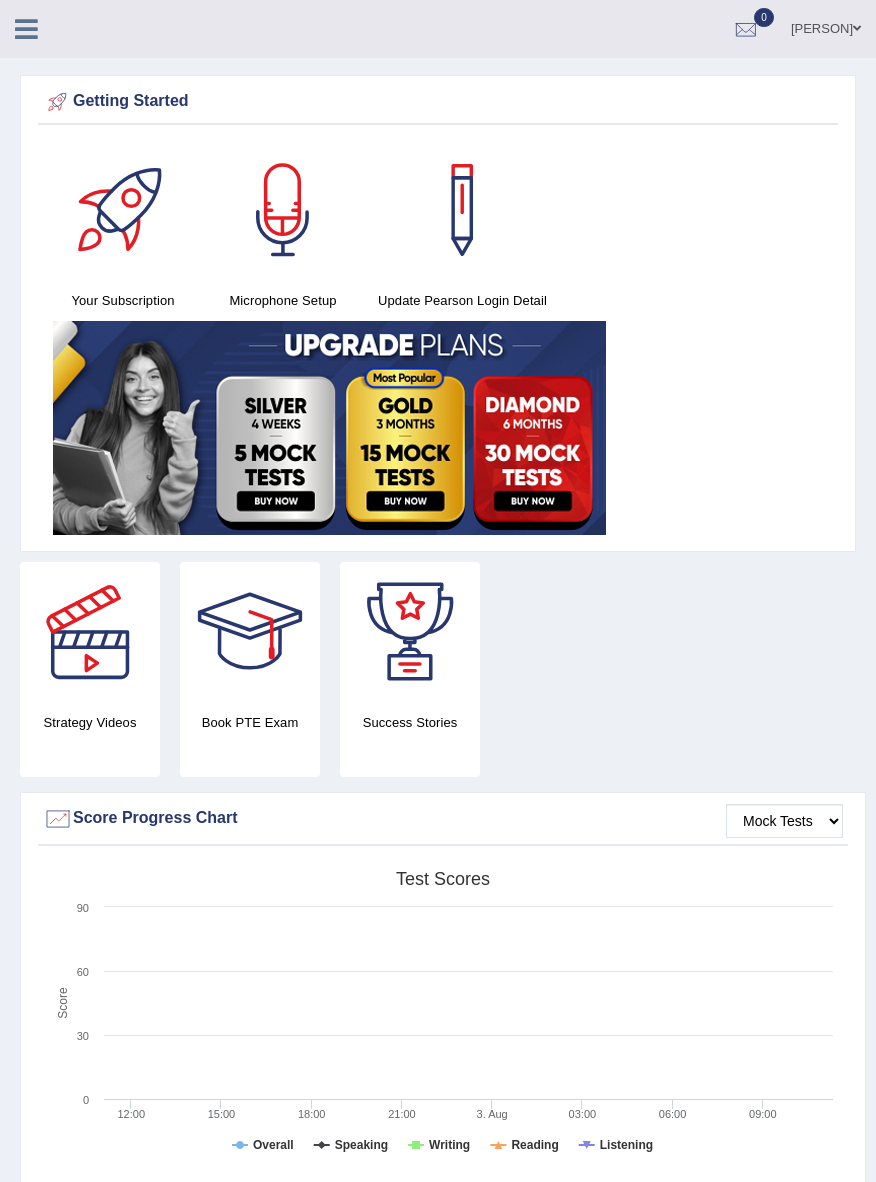 scroll, scrollTop: 5, scrollLeft: 0, axis: vertical 